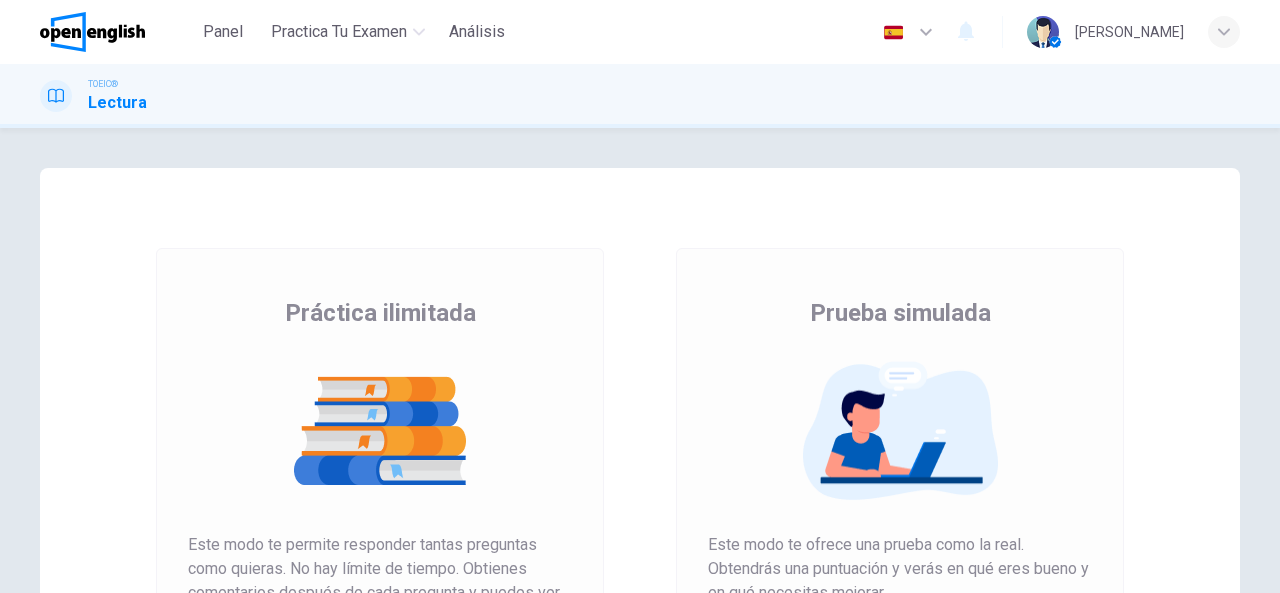 scroll, scrollTop: 0, scrollLeft: 0, axis: both 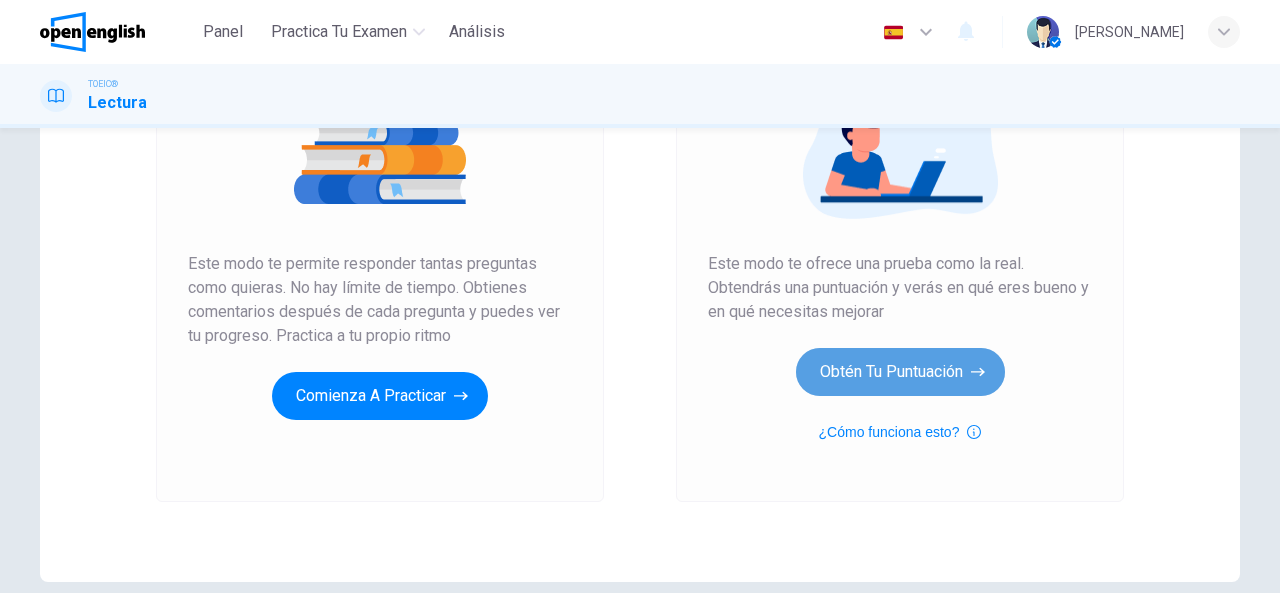 click 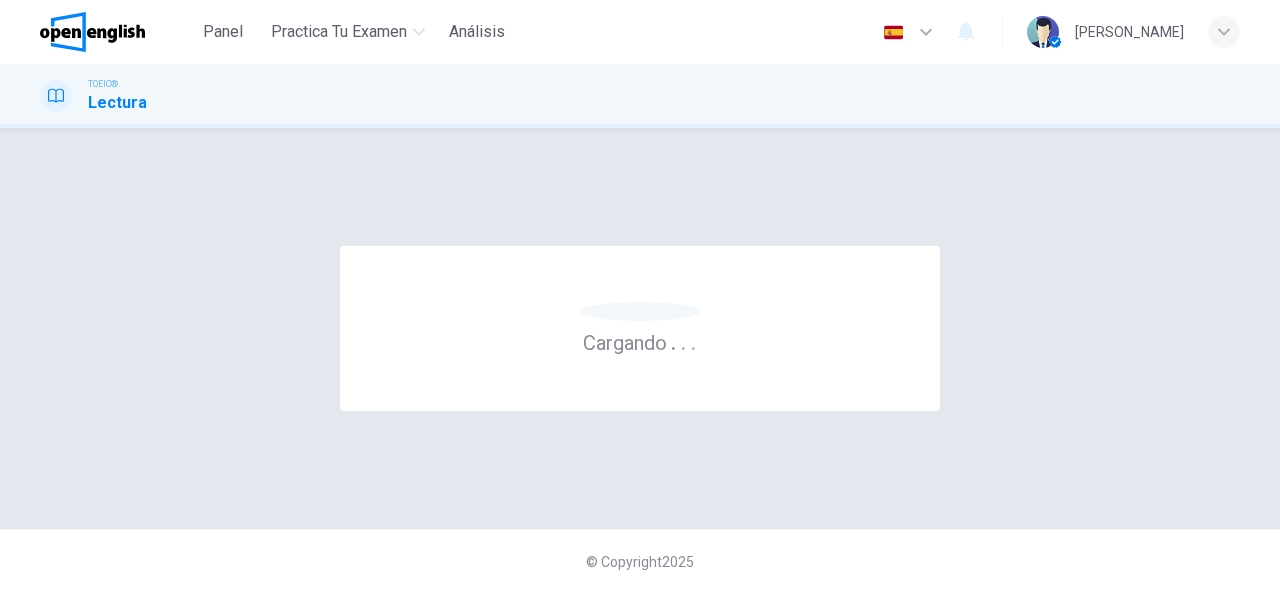 scroll, scrollTop: 0, scrollLeft: 0, axis: both 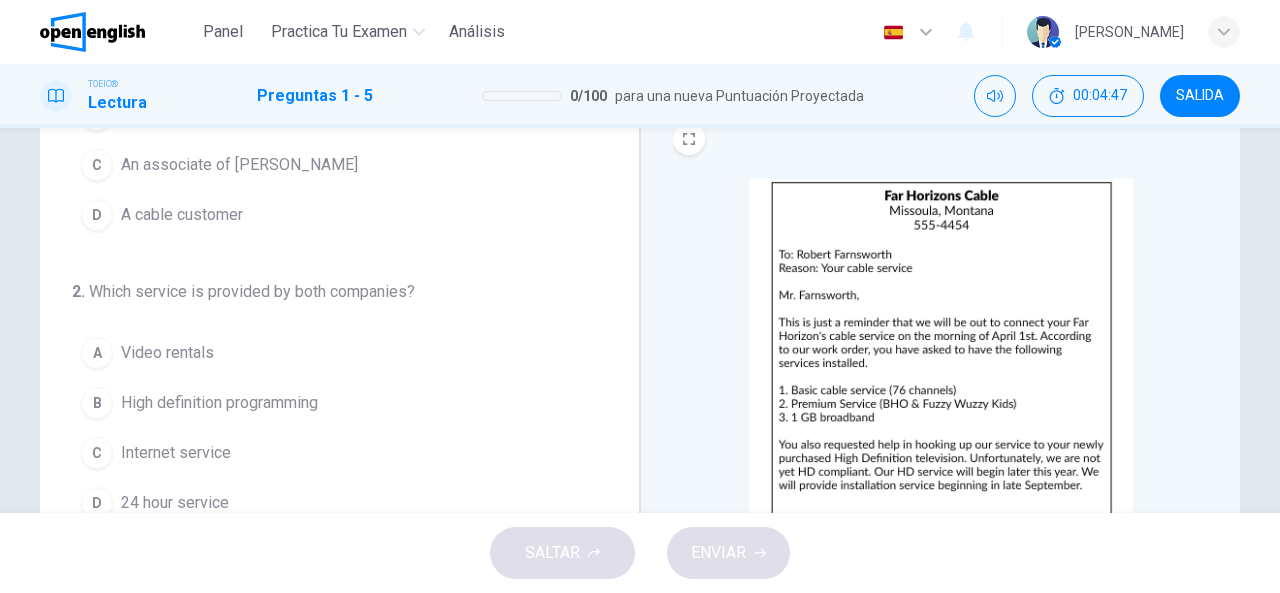drag, startPoint x: 1231, startPoint y: 284, endPoint x: 1234, endPoint y: 319, distance: 35.128338 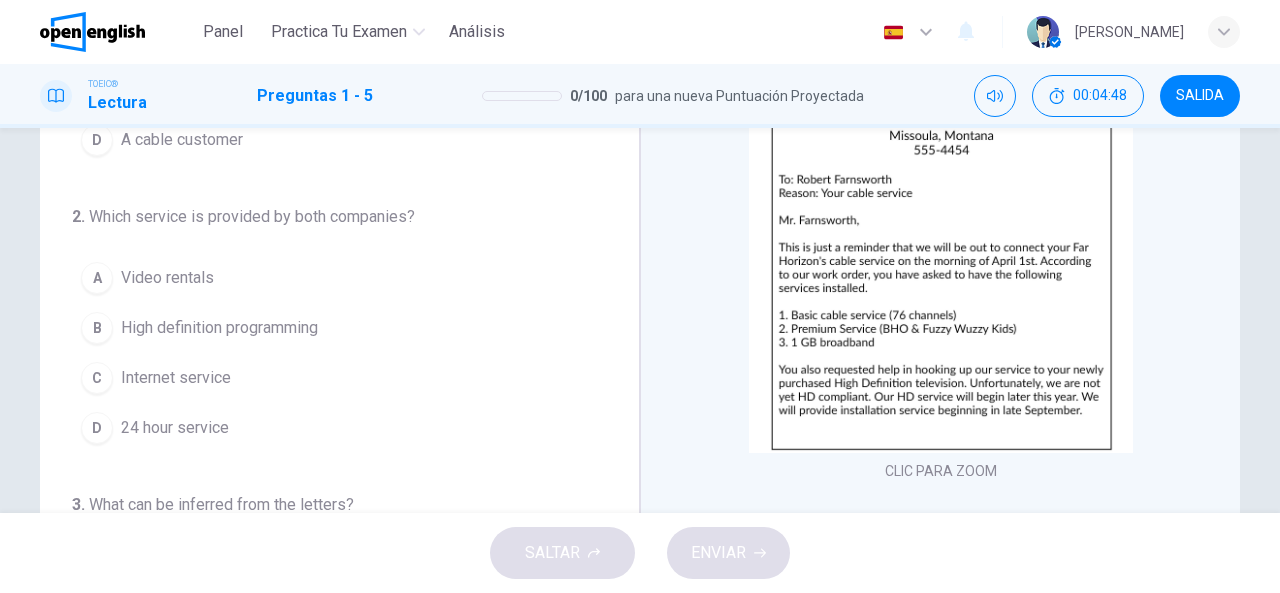 scroll, scrollTop: 310, scrollLeft: 0, axis: vertical 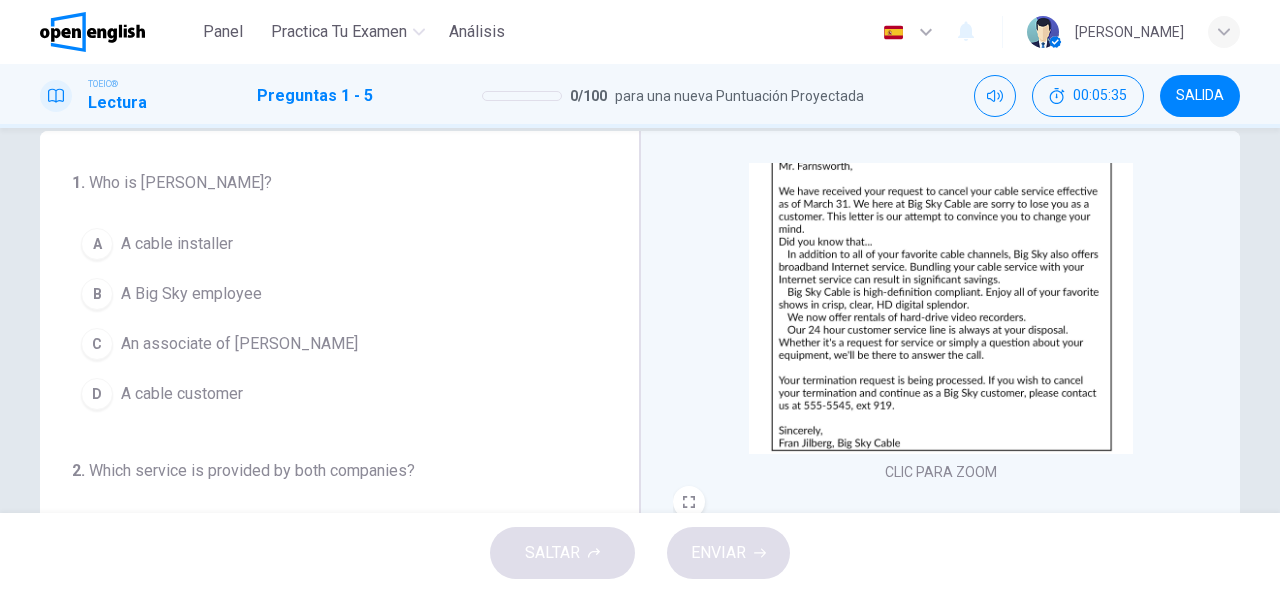 click on "A Big Sky employee" at bounding box center [191, 294] 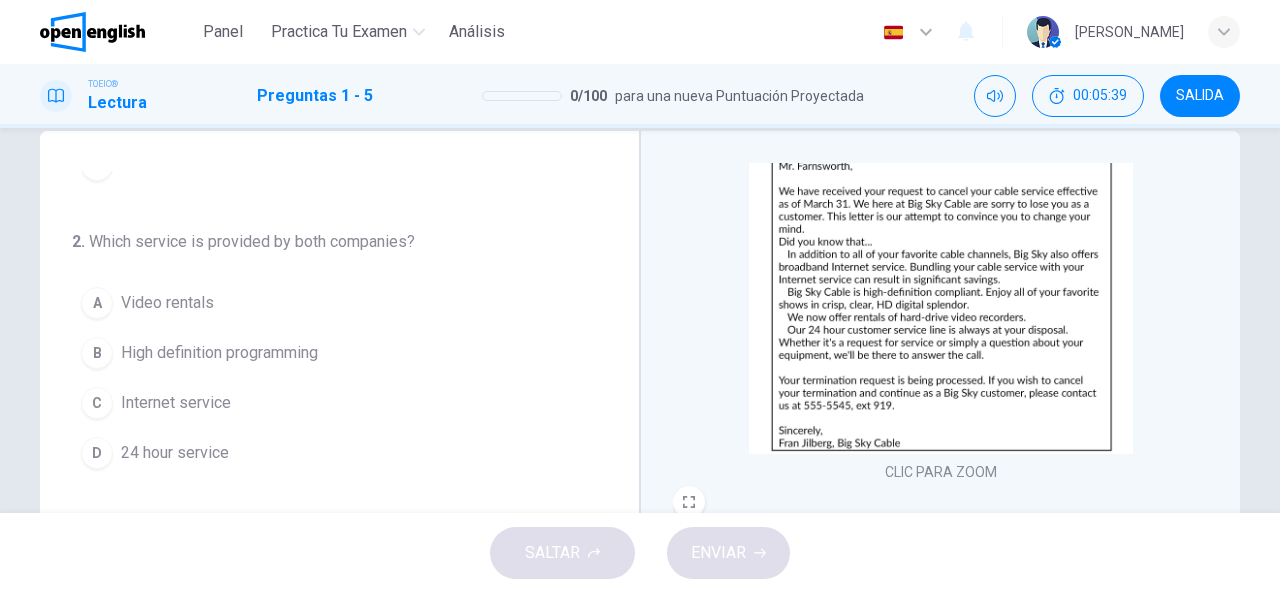 scroll, scrollTop: 241, scrollLeft: 0, axis: vertical 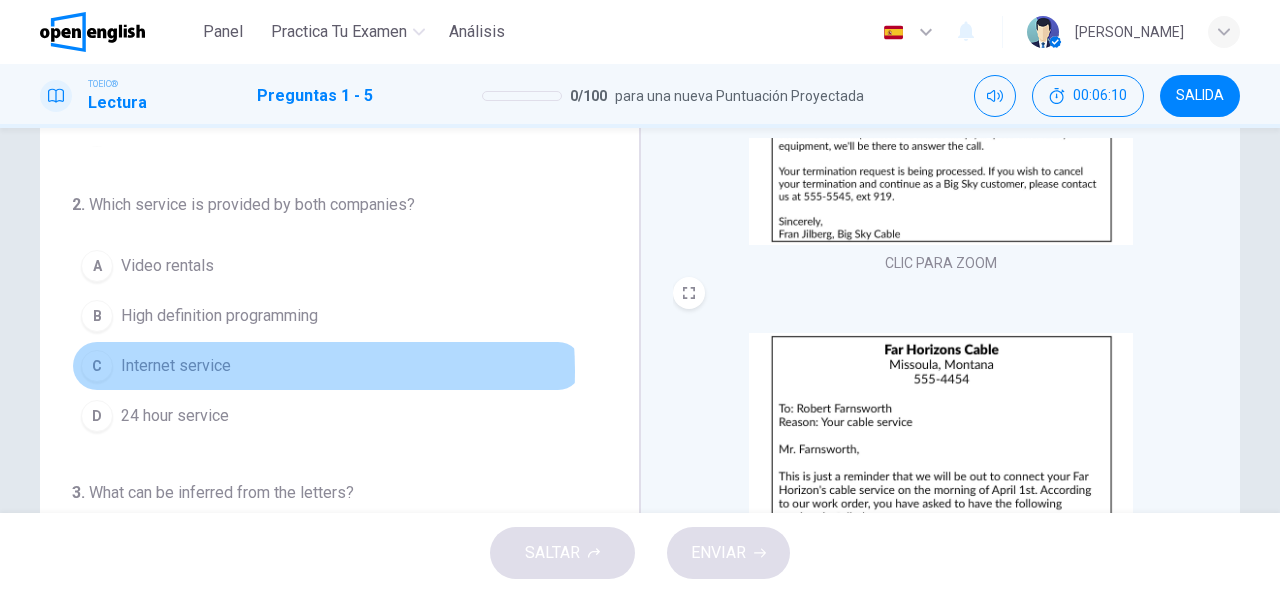 click on "Internet service" at bounding box center (176, 366) 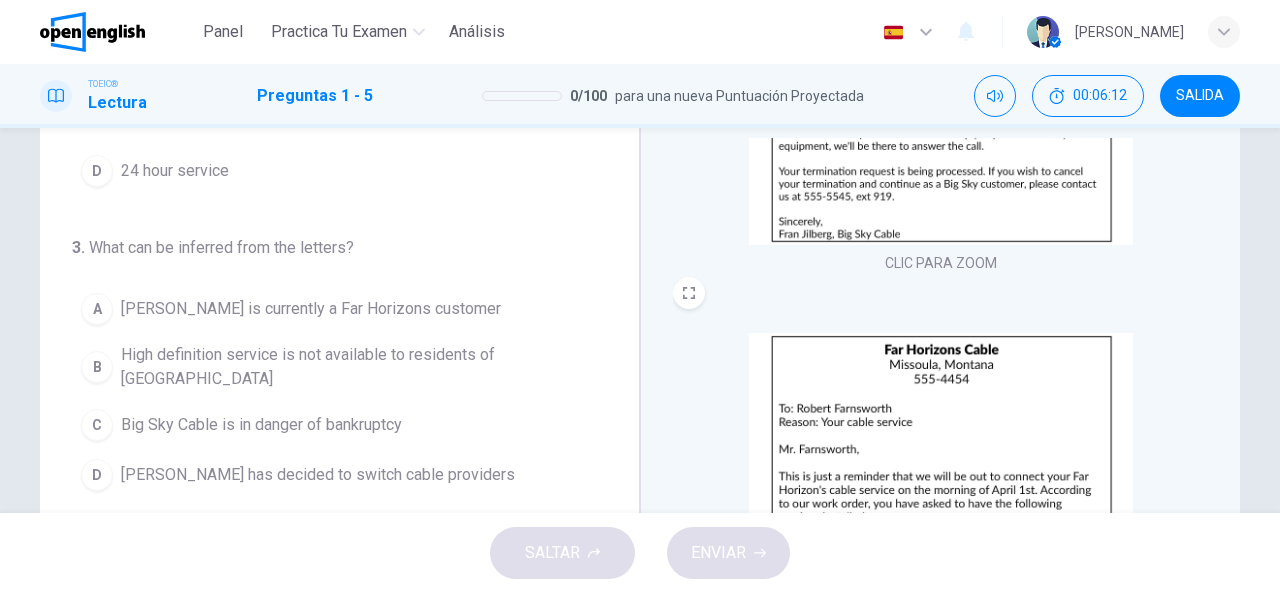 scroll, scrollTop: 524, scrollLeft: 0, axis: vertical 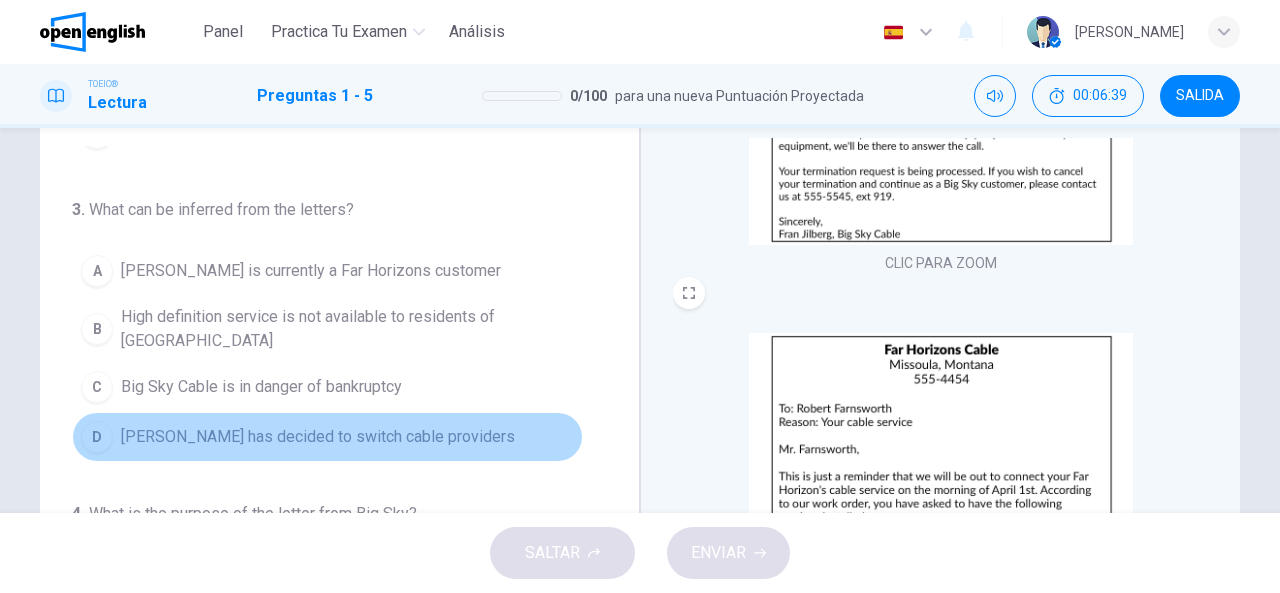 click on "[PERSON_NAME] has decided to switch cable providers" at bounding box center [318, 437] 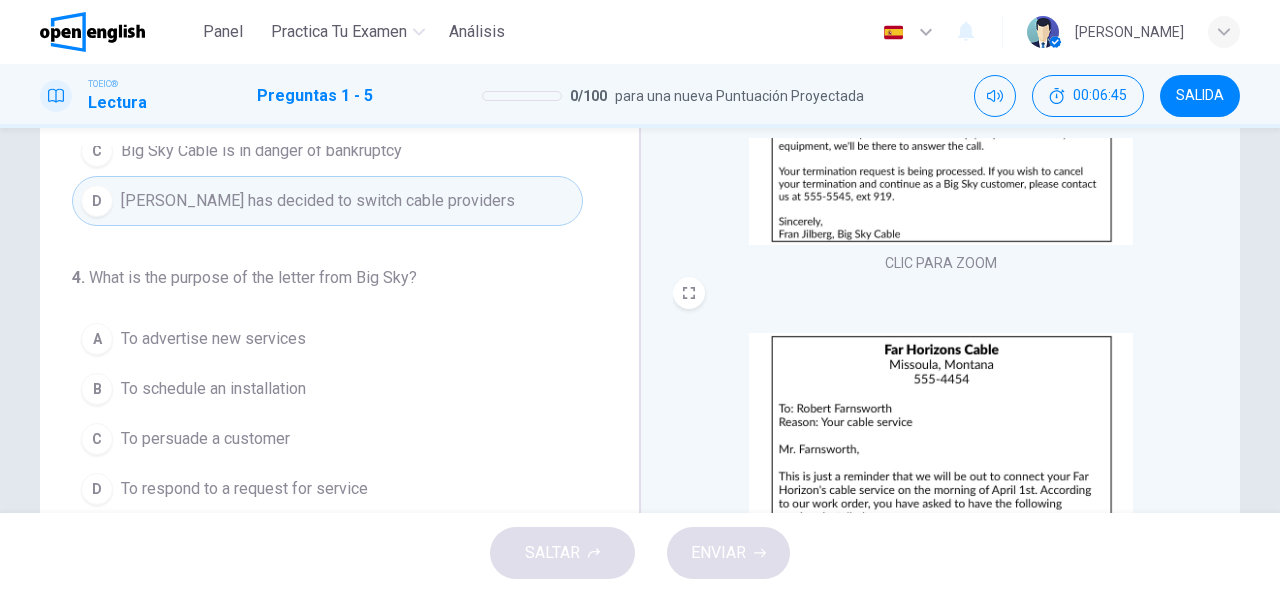 scroll, scrollTop: 776, scrollLeft: 0, axis: vertical 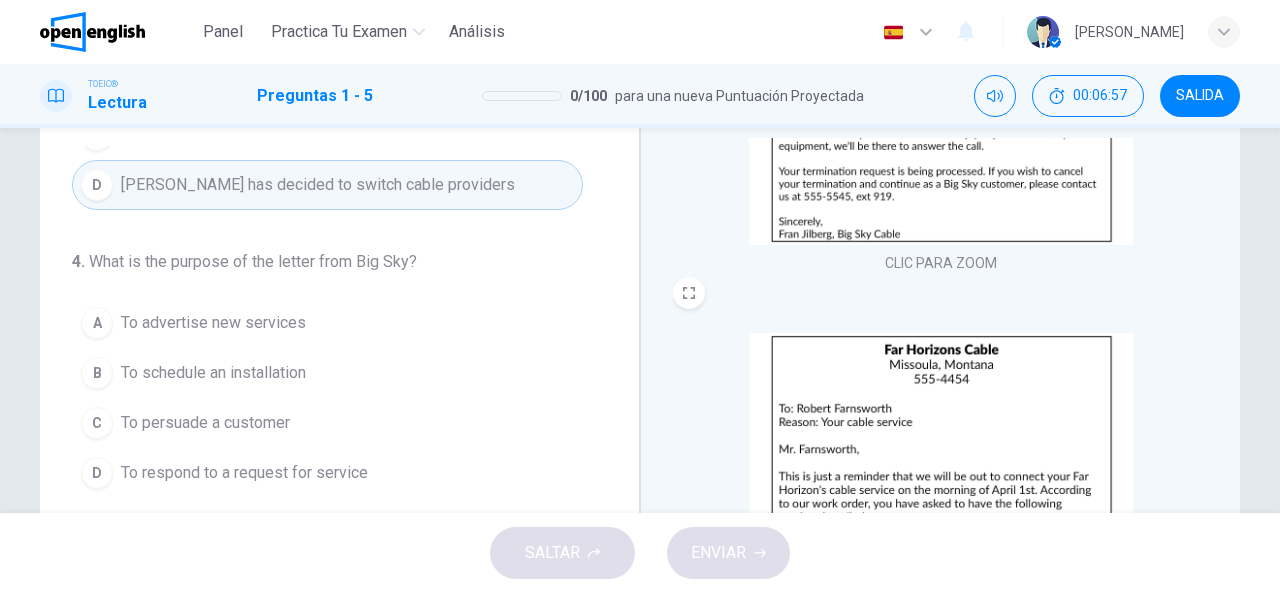 click on "To persuade a customer" at bounding box center (205, 423) 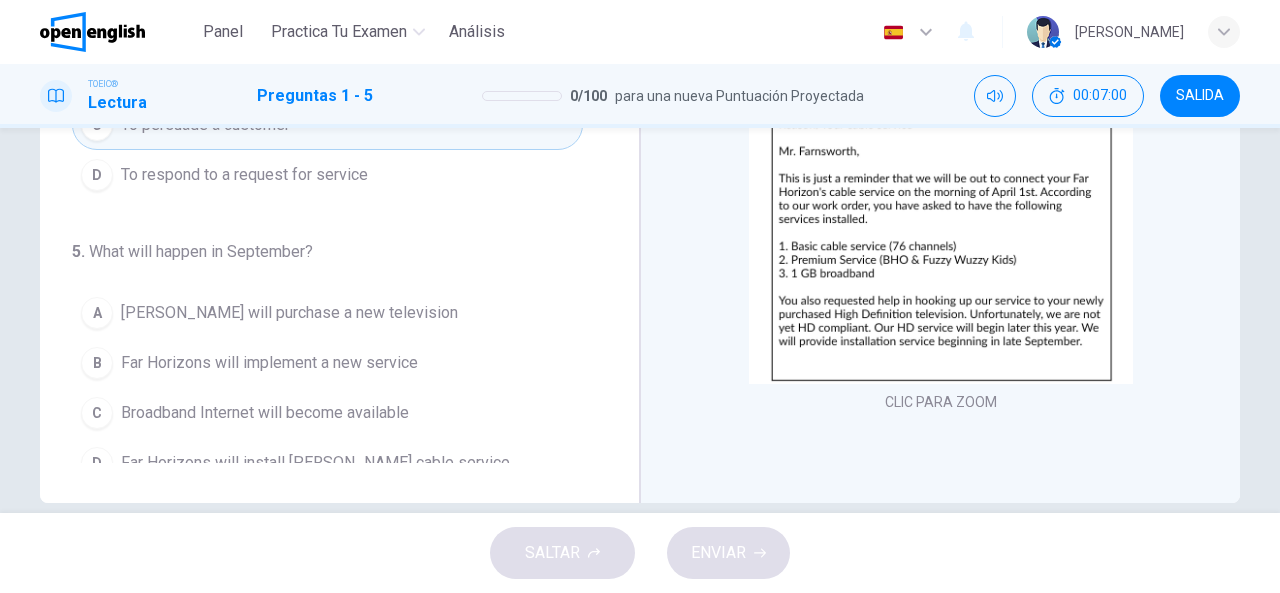 scroll, scrollTop: 390, scrollLeft: 0, axis: vertical 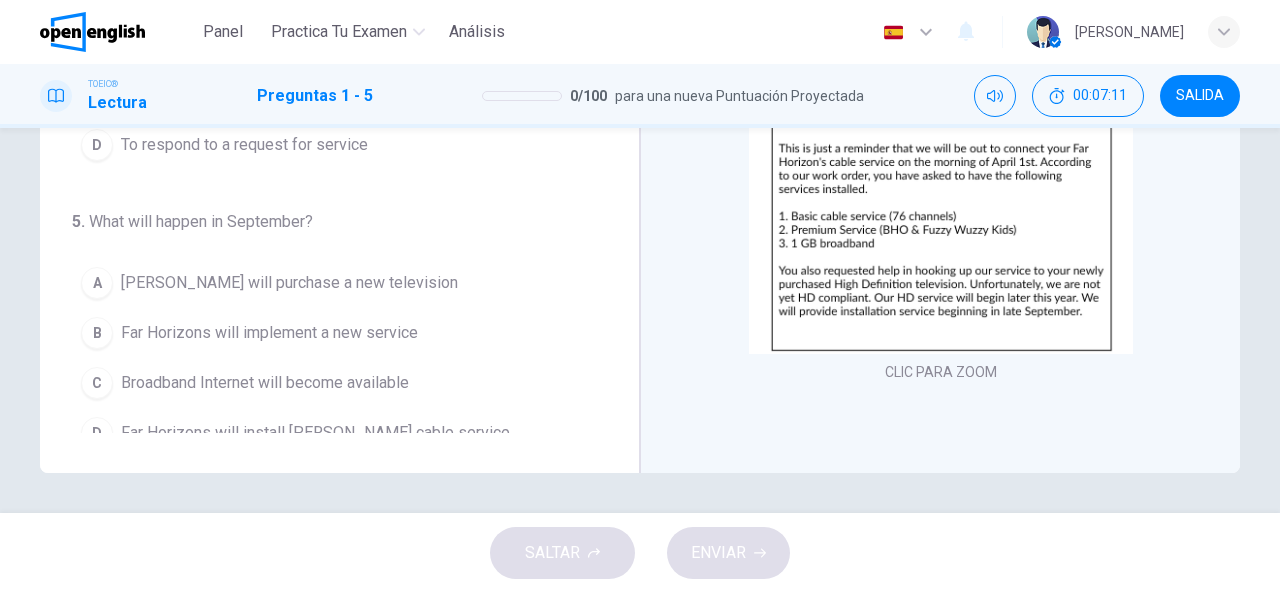 click on "Far Horizons will install [PERSON_NAME] cable service" at bounding box center (315, 433) 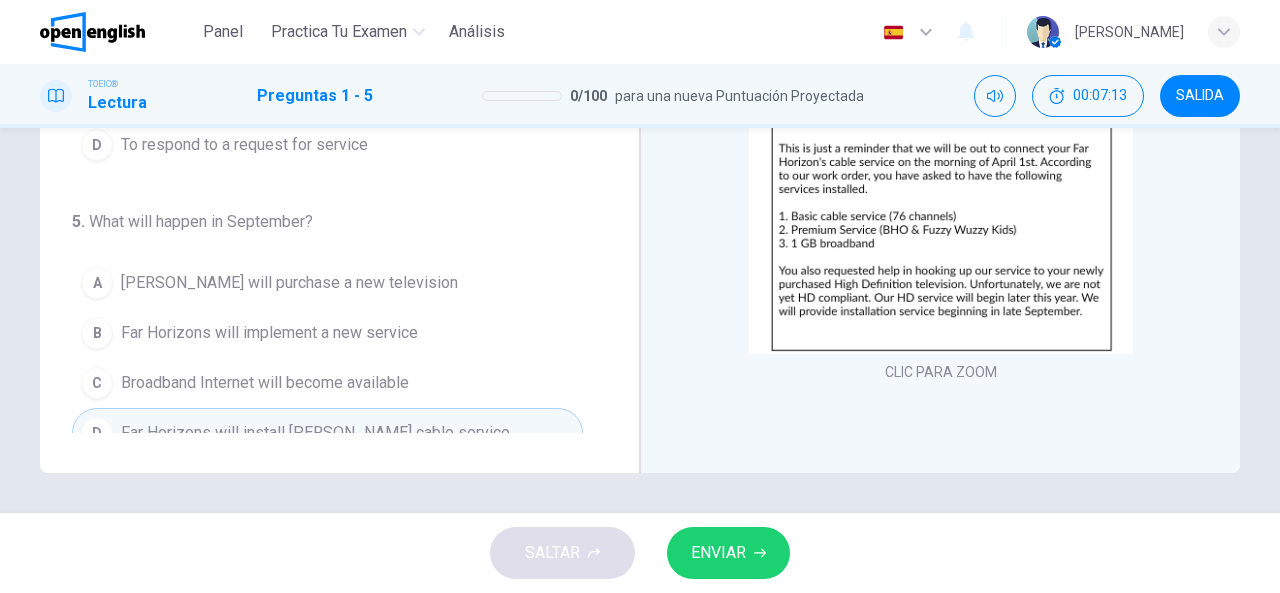 click on "ENVIAR" at bounding box center (718, 553) 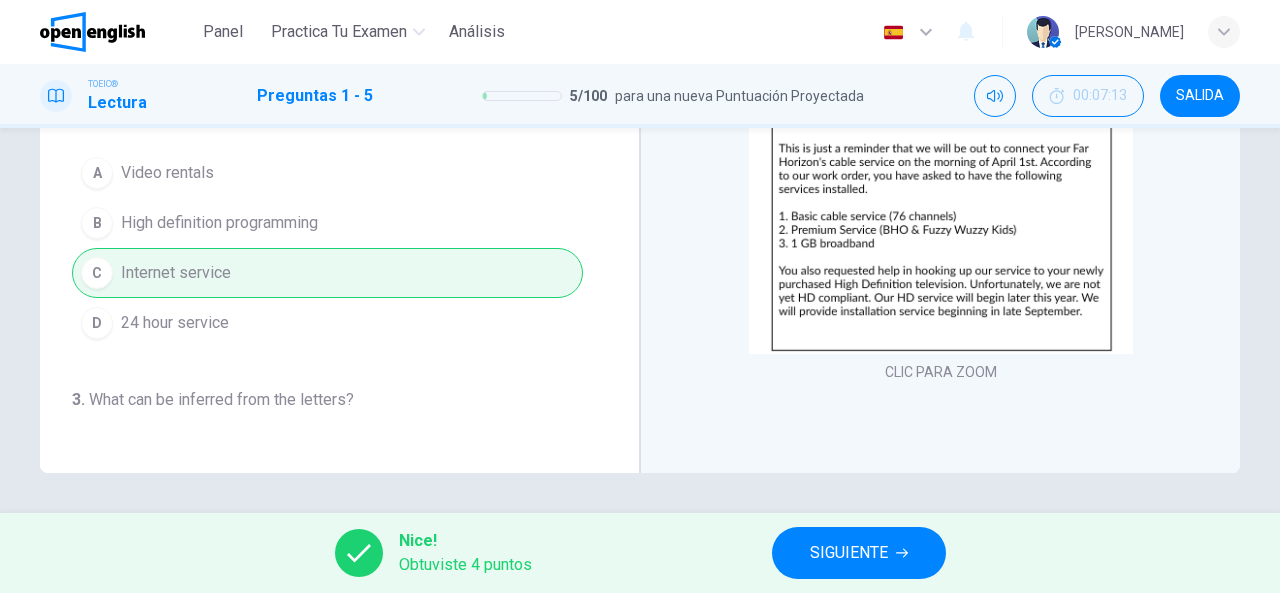 scroll, scrollTop: 0, scrollLeft: 0, axis: both 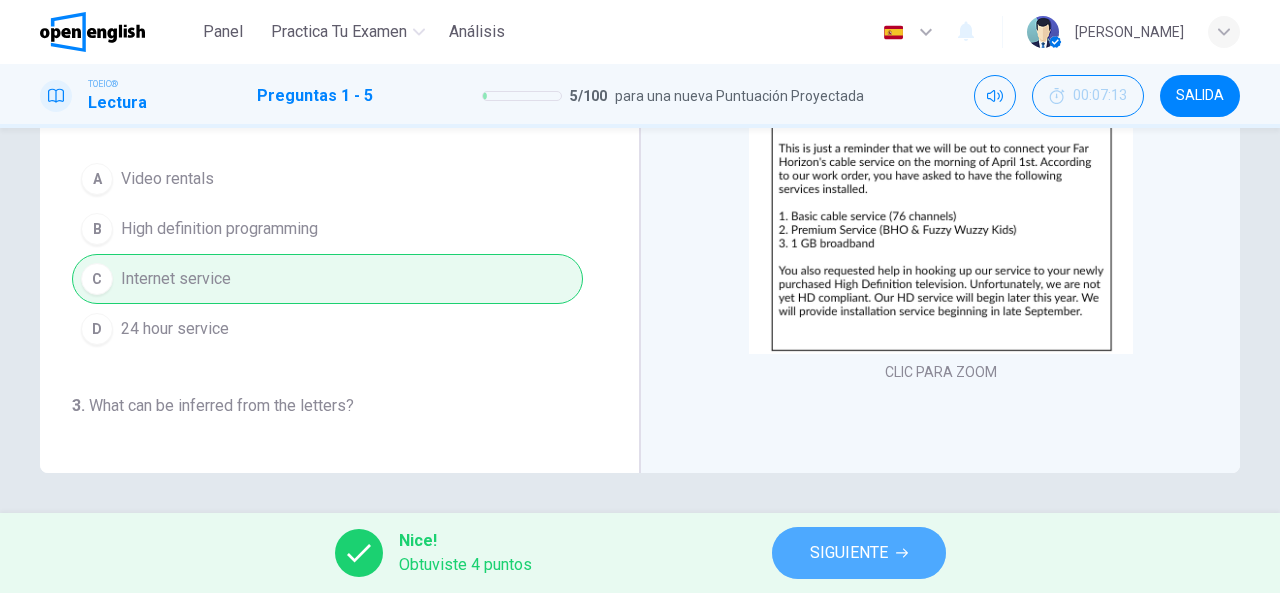click on "SIGUIENTE" at bounding box center [849, 553] 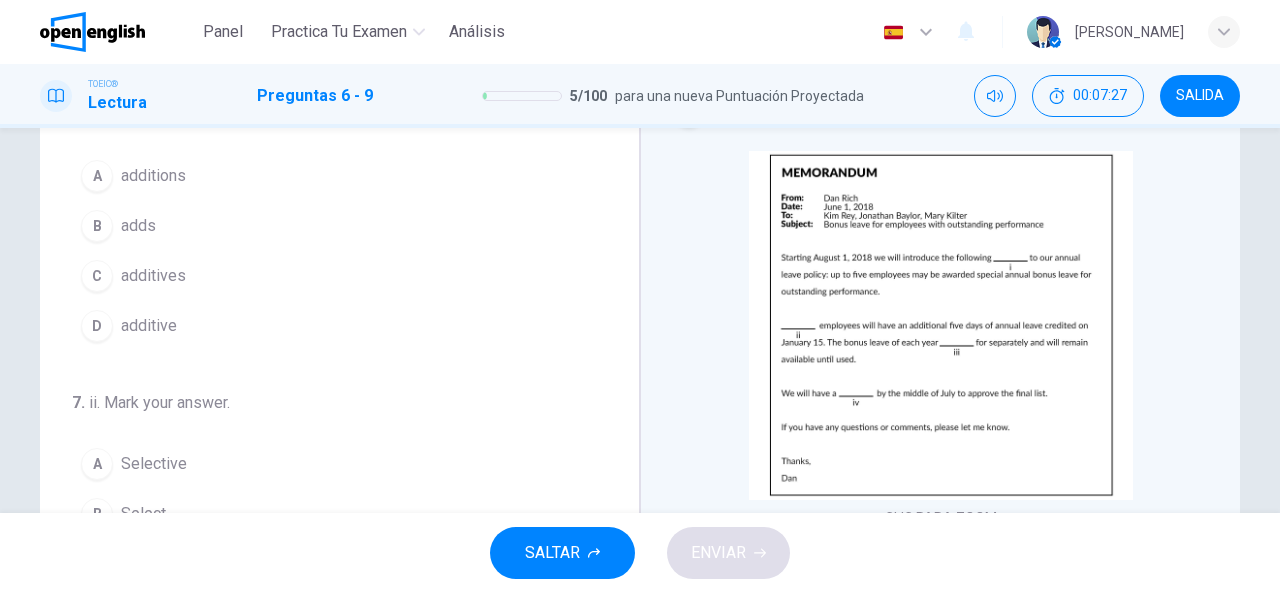 scroll, scrollTop: 104, scrollLeft: 0, axis: vertical 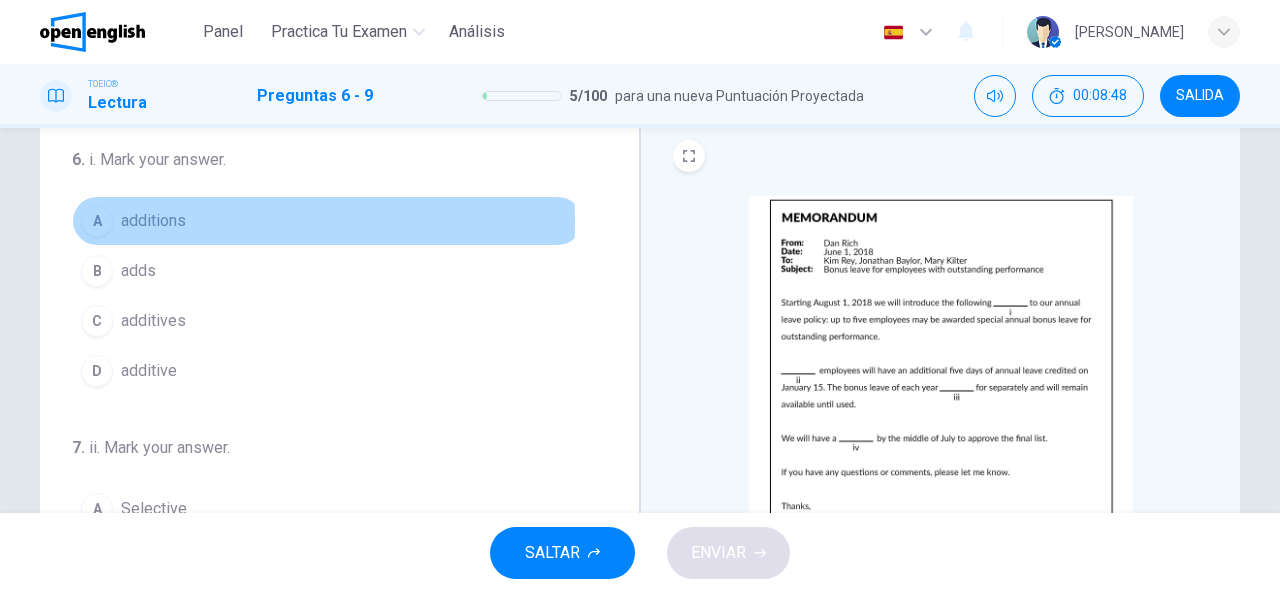 click on "additions" at bounding box center (153, 221) 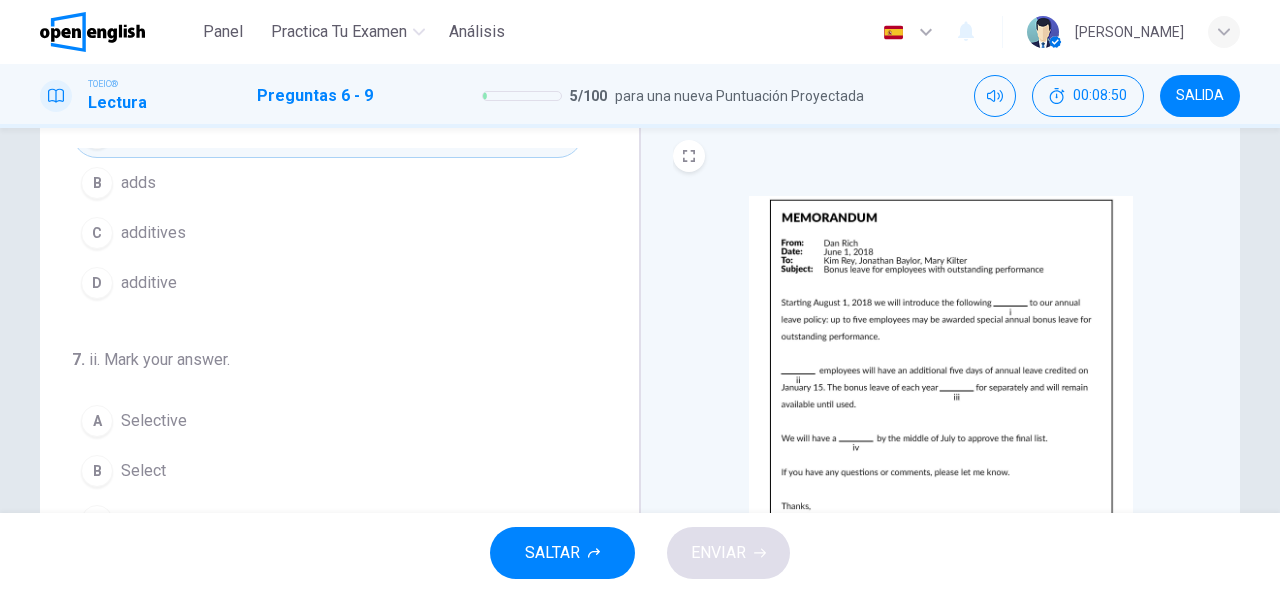 scroll, scrollTop: 88, scrollLeft: 0, axis: vertical 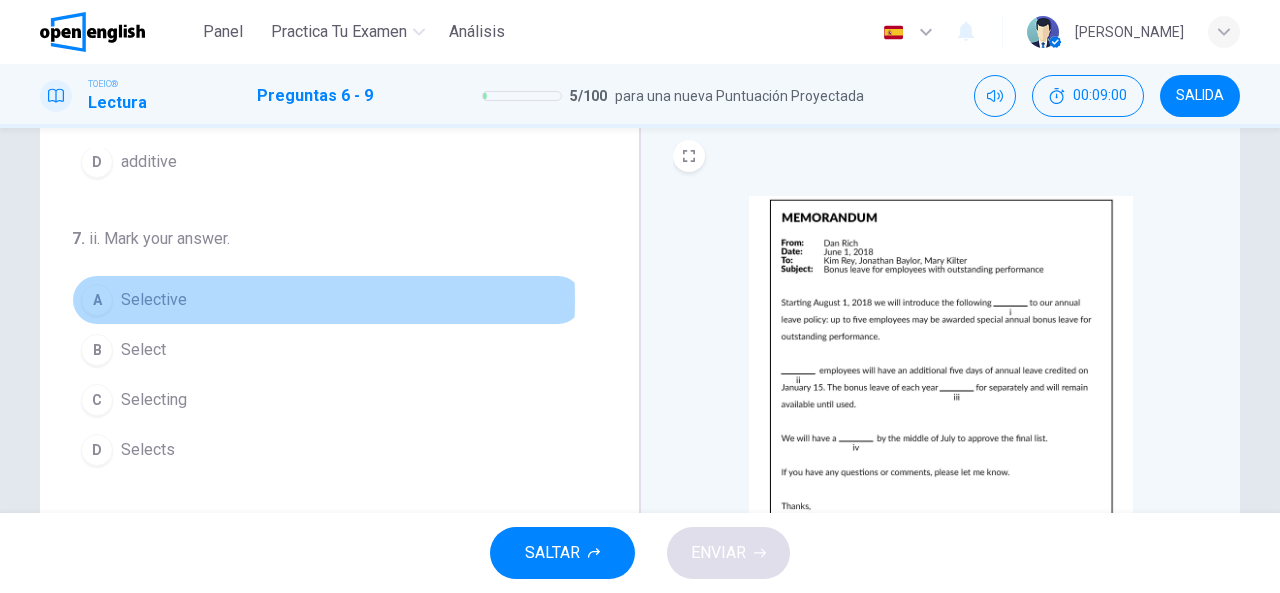 click on "Selective" at bounding box center (154, 300) 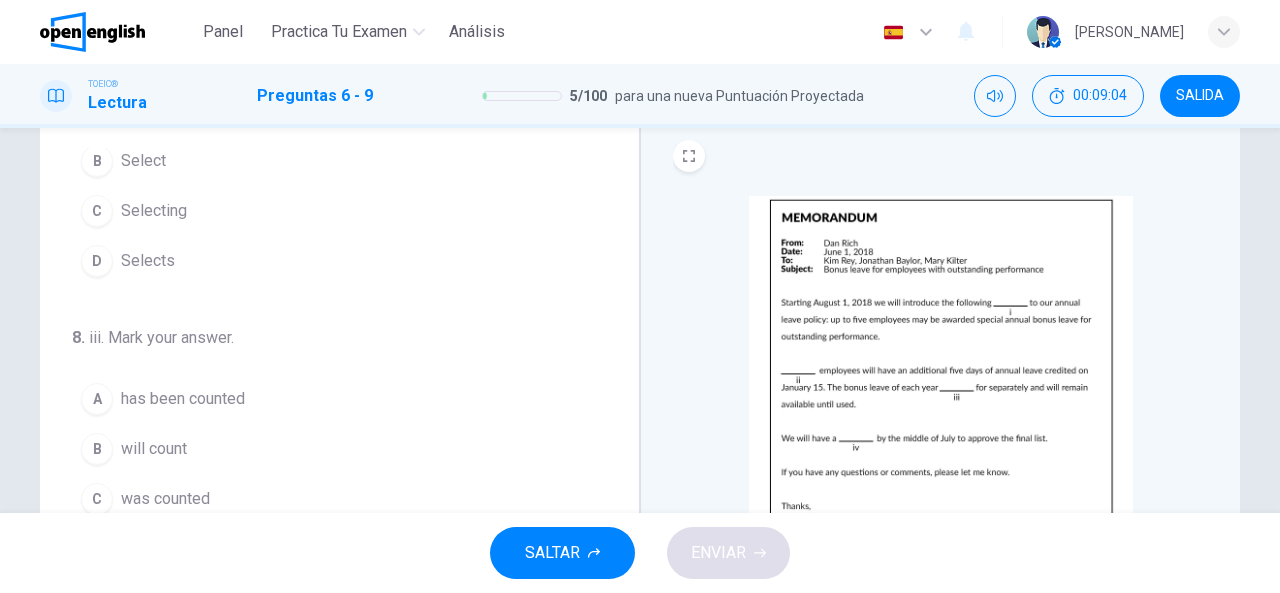 scroll, scrollTop: 399, scrollLeft: 0, axis: vertical 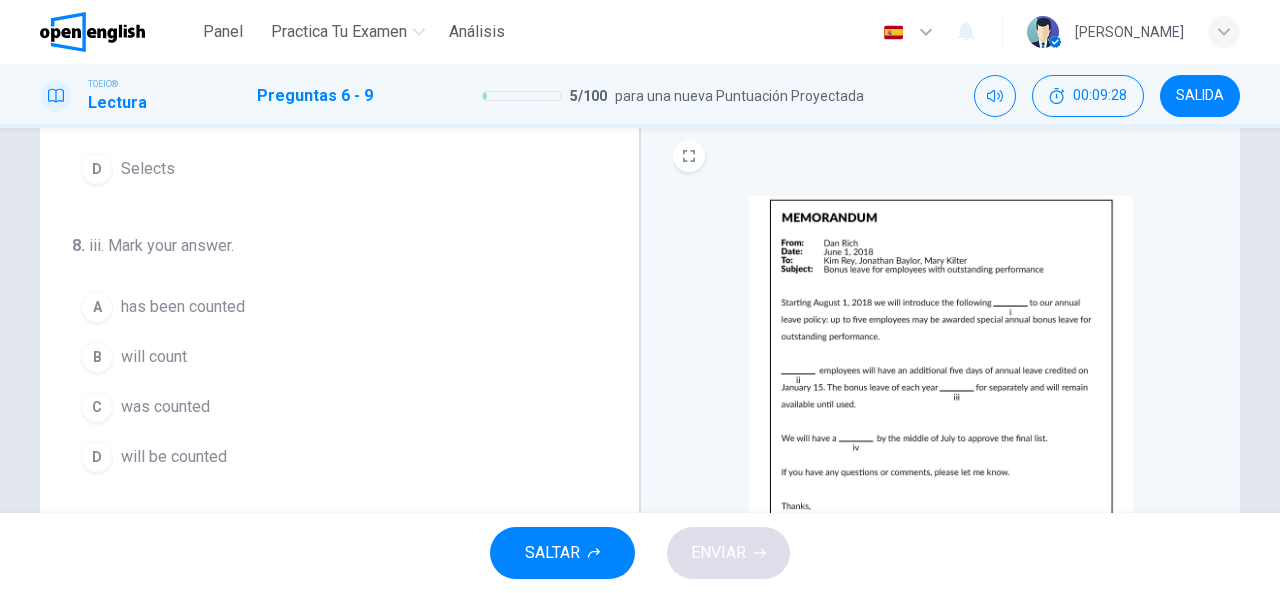 click on "will be counted" at bounding box center (174, 457) 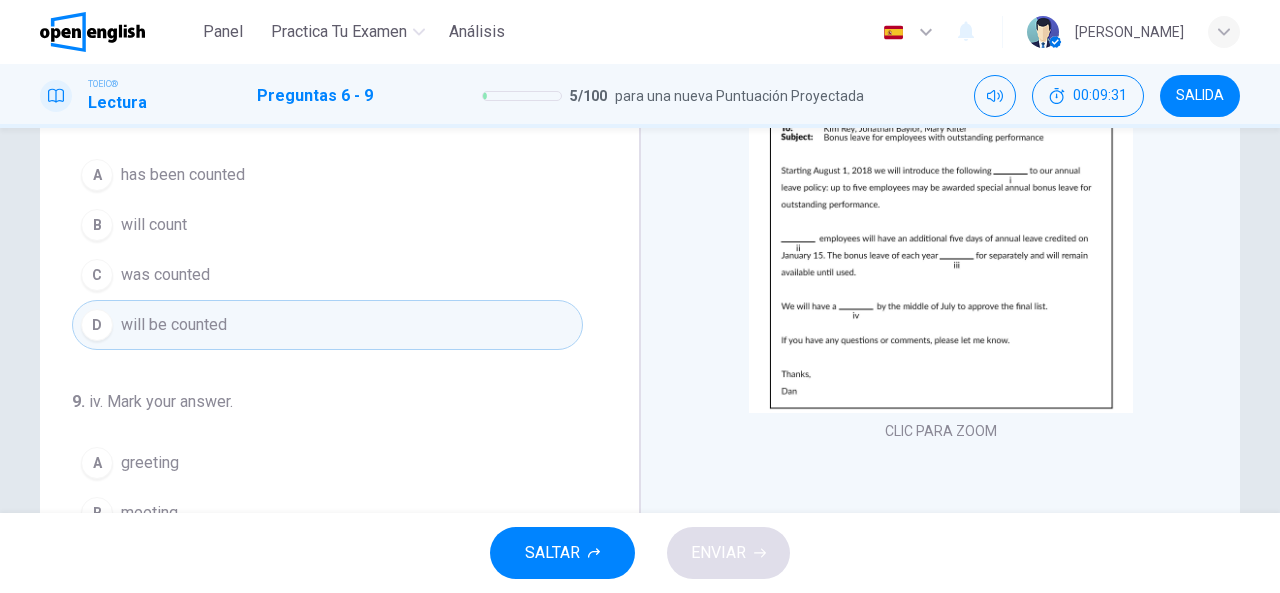 scroll, scrollTop: 214, scrollLeft: 0, axis: vertical 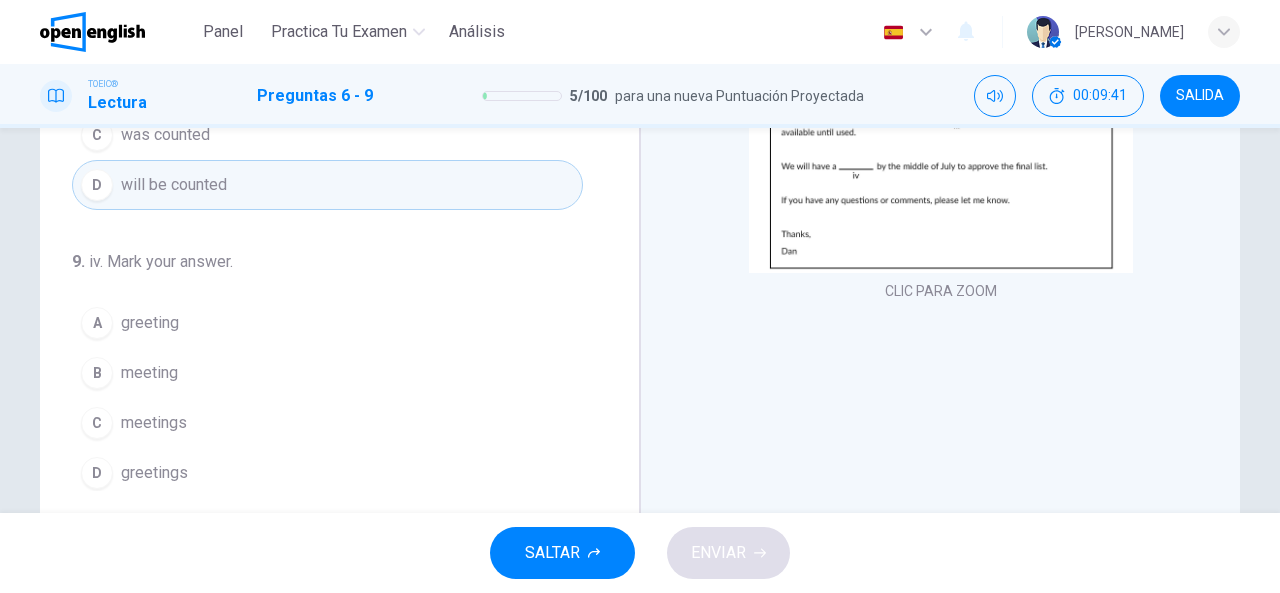 click on "meeting" at bounding box center (149, 373) 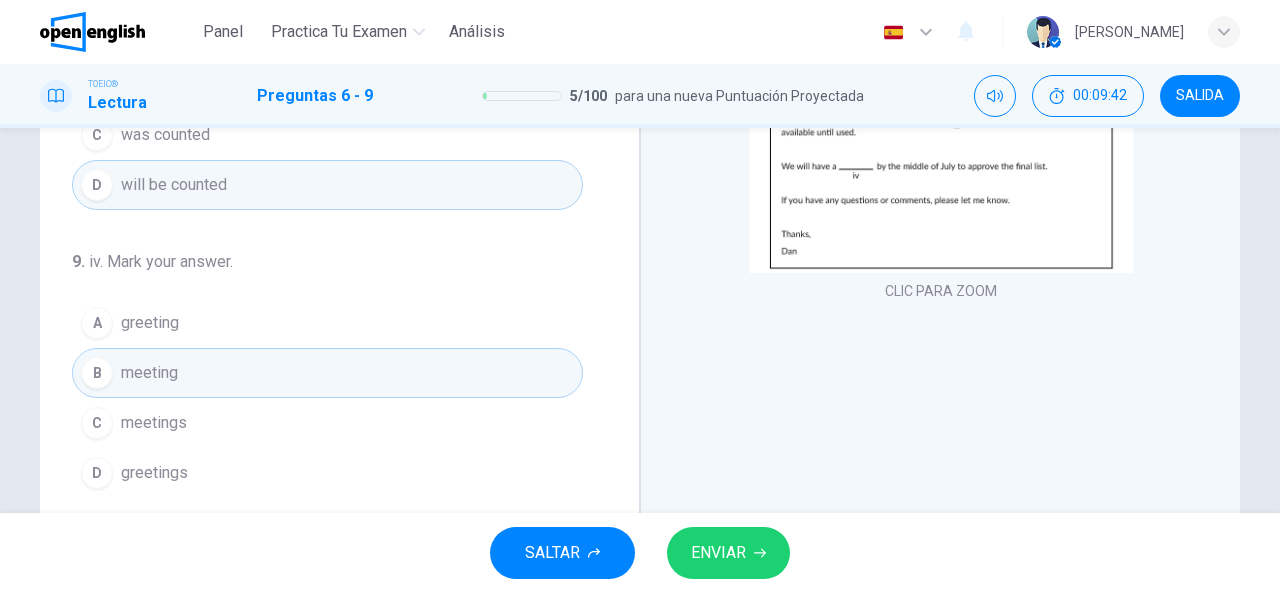 click on "ENVIAR" at bounding box center [728, 553] 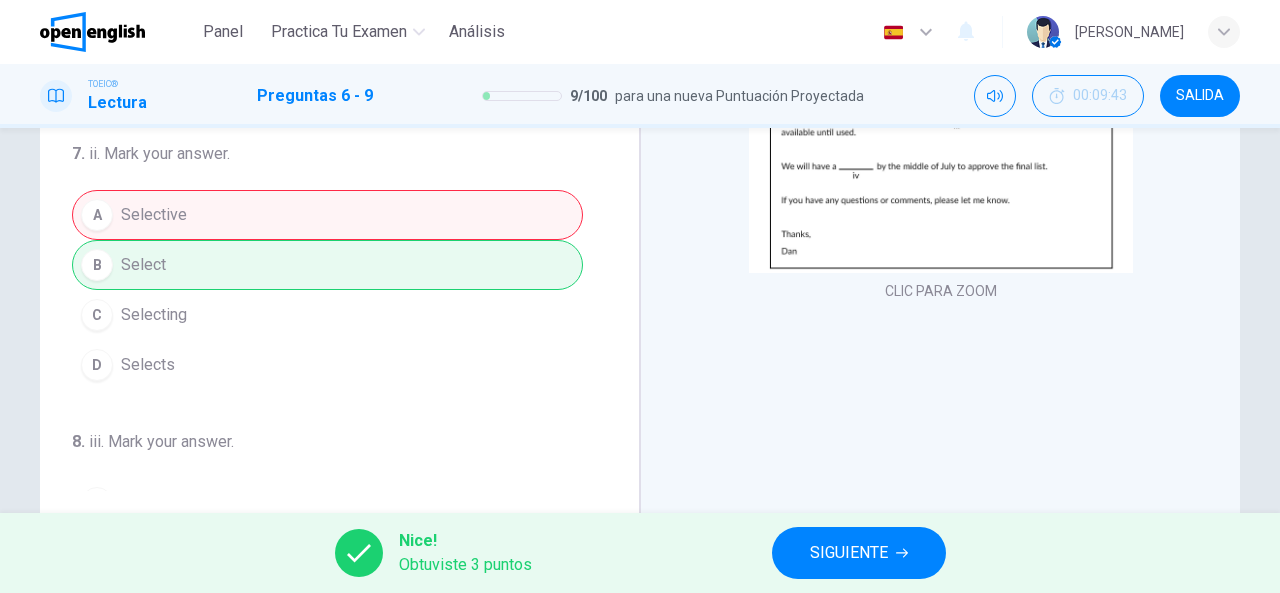 scroll, scrollTop: 0, scrollLeft: 0, axis: both 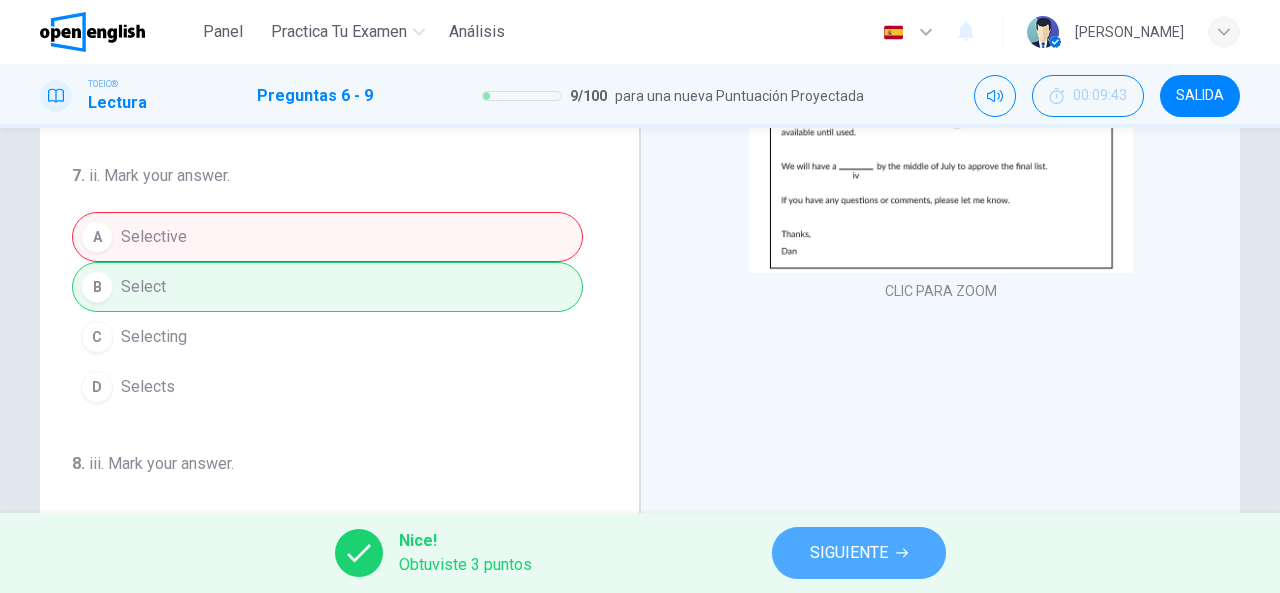 click on "SIGUIENTE" at bounding box center [849, 553] 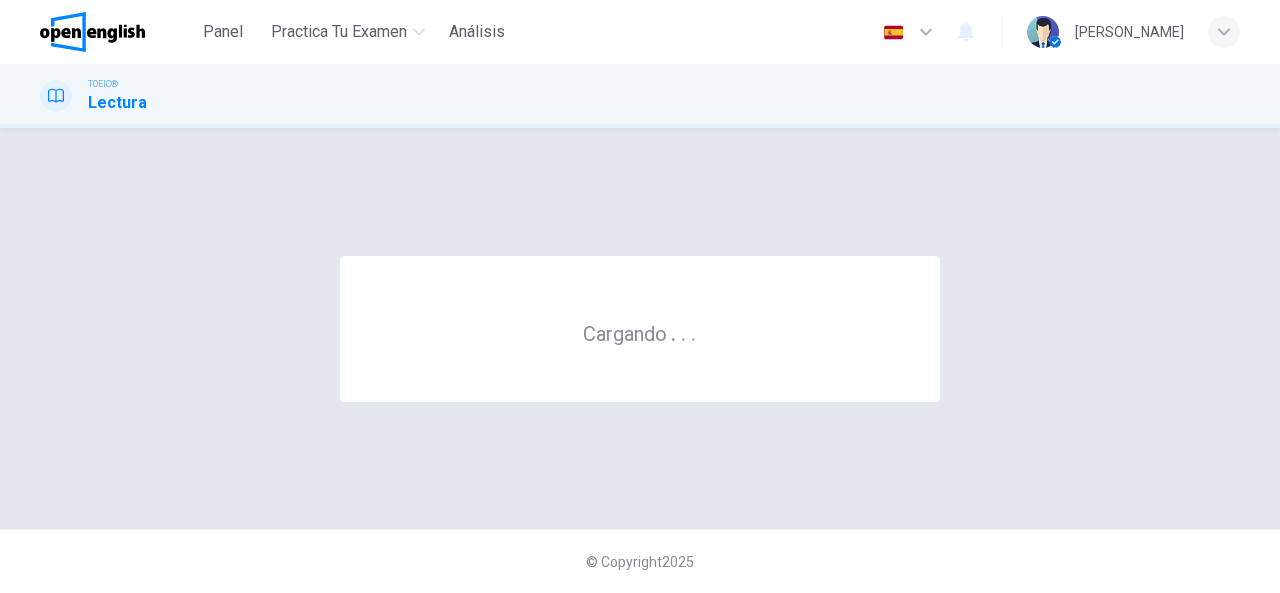 scroll, scrollTop: 0, scrollLeft: 0, axis: both 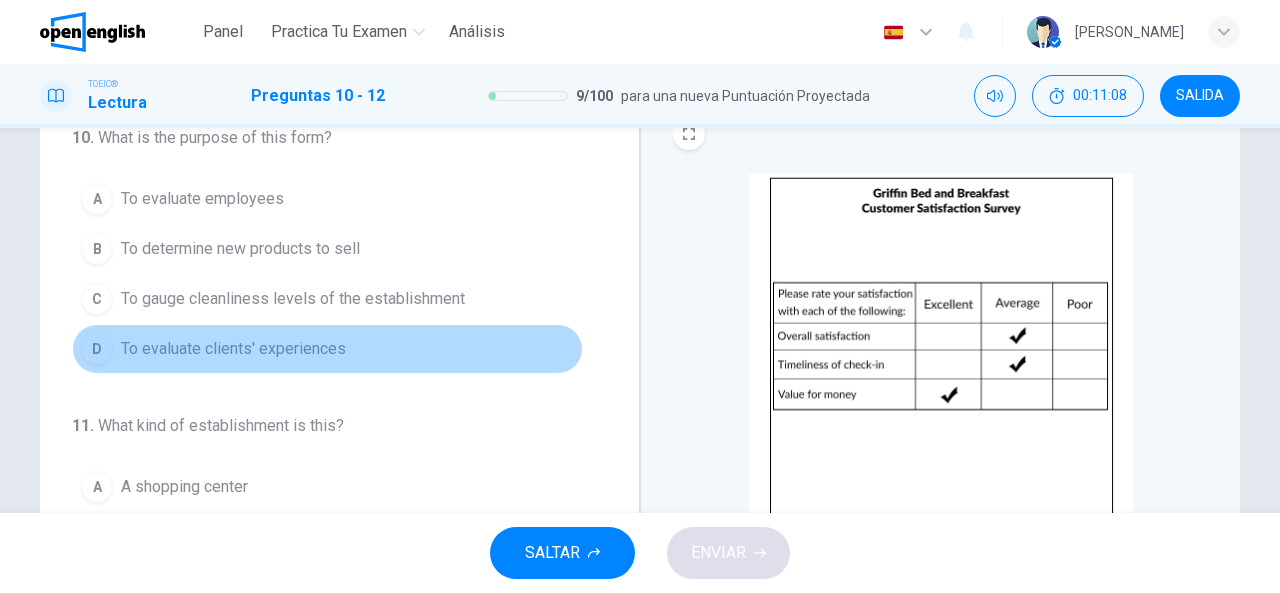 click on "D To evaluate clients' experiences" at bounding box center [327, 349] 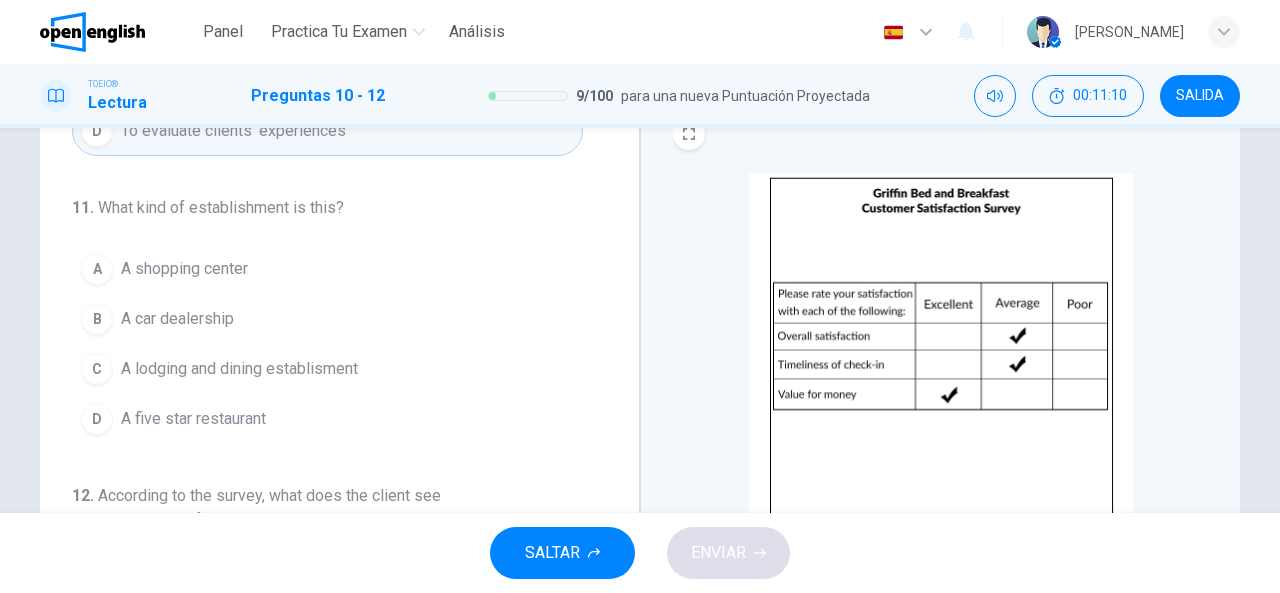 scroll, scrollTop: 228, scrollLeft: 0, axis: vertical 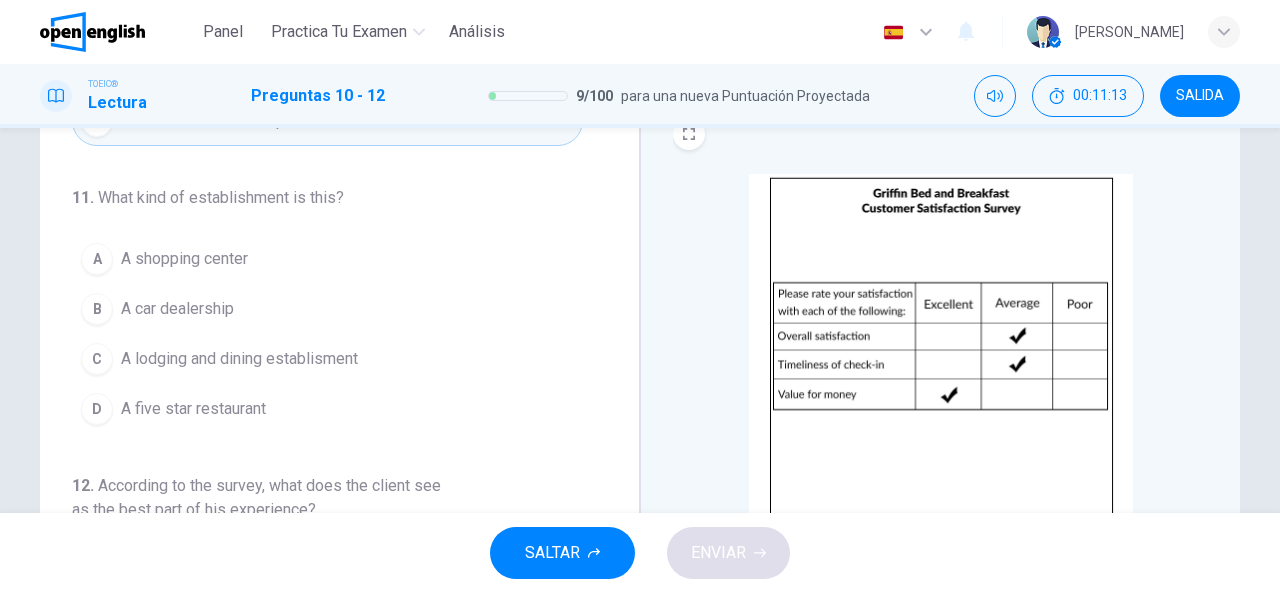drag, startPoint x: 618, startPoint y: 297, endPoint x: 605, endPoint y: 466, distance: 169.49927 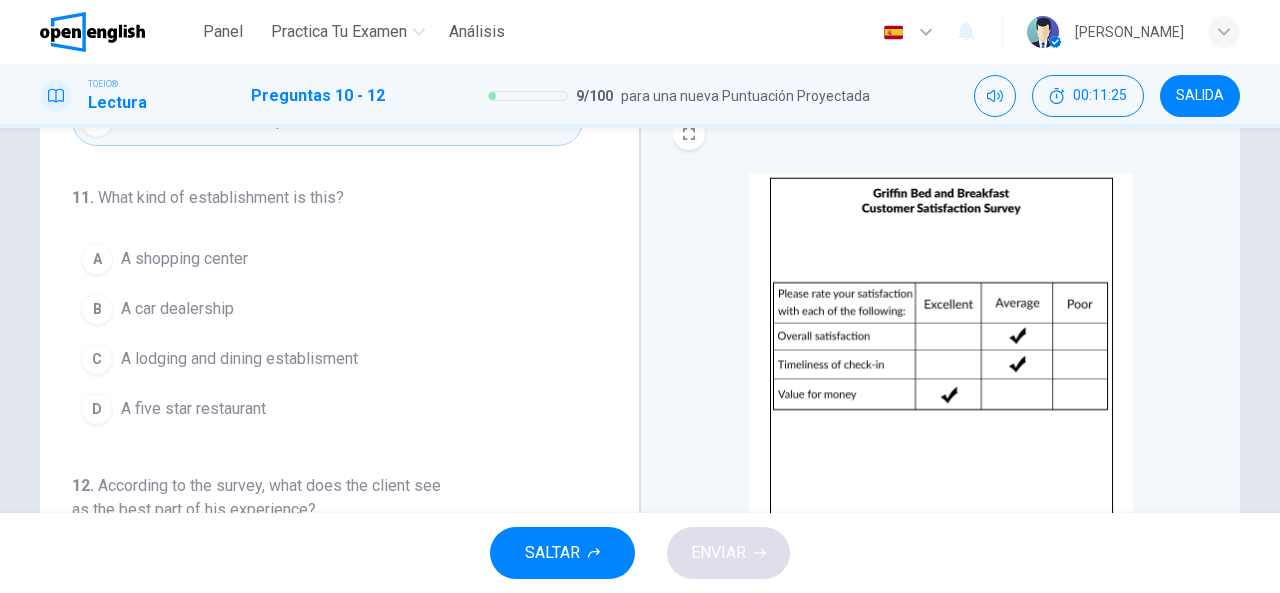 click on "A lodging and dining establisment" at bounding box center (239, 359) 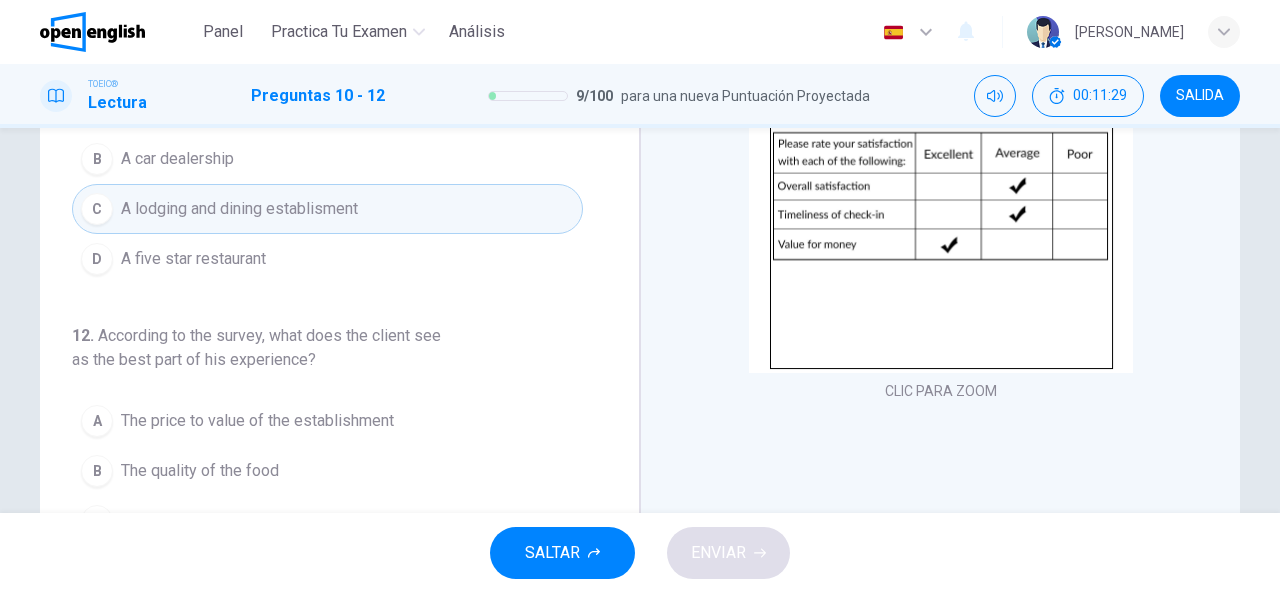 scroll, scrollTop: 277, scrollLeft: 0, axis: vertical 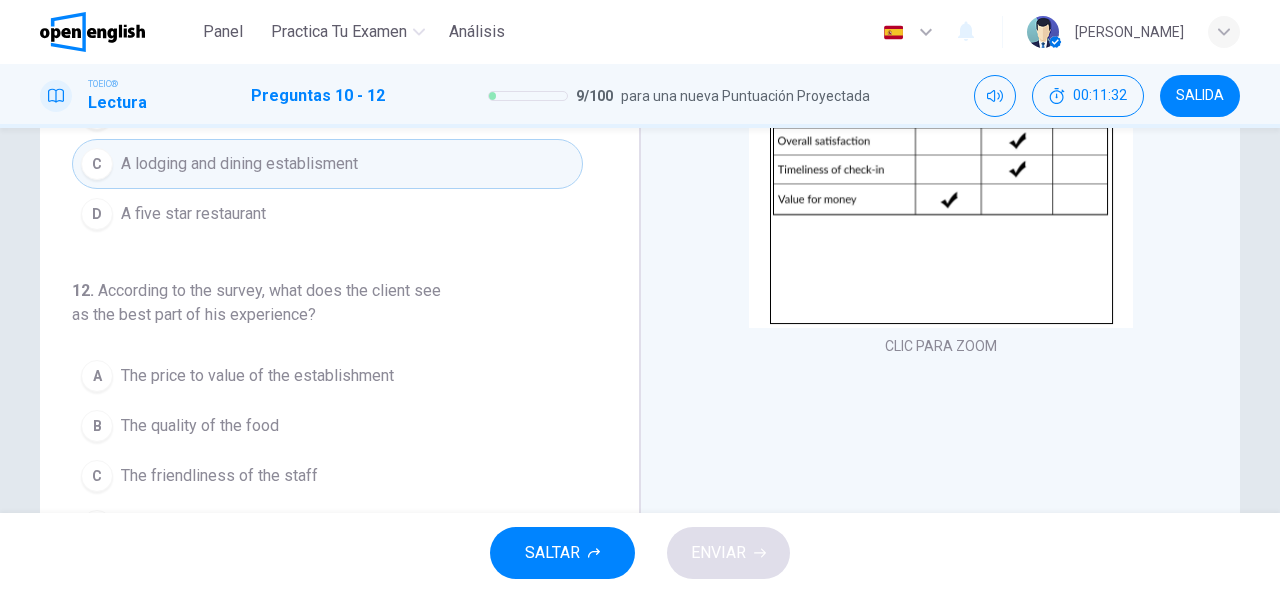drag, startPoint x: 618, startPoint y: 254, endPoint x: 613, endPoint y: 290, distance: 36.345562 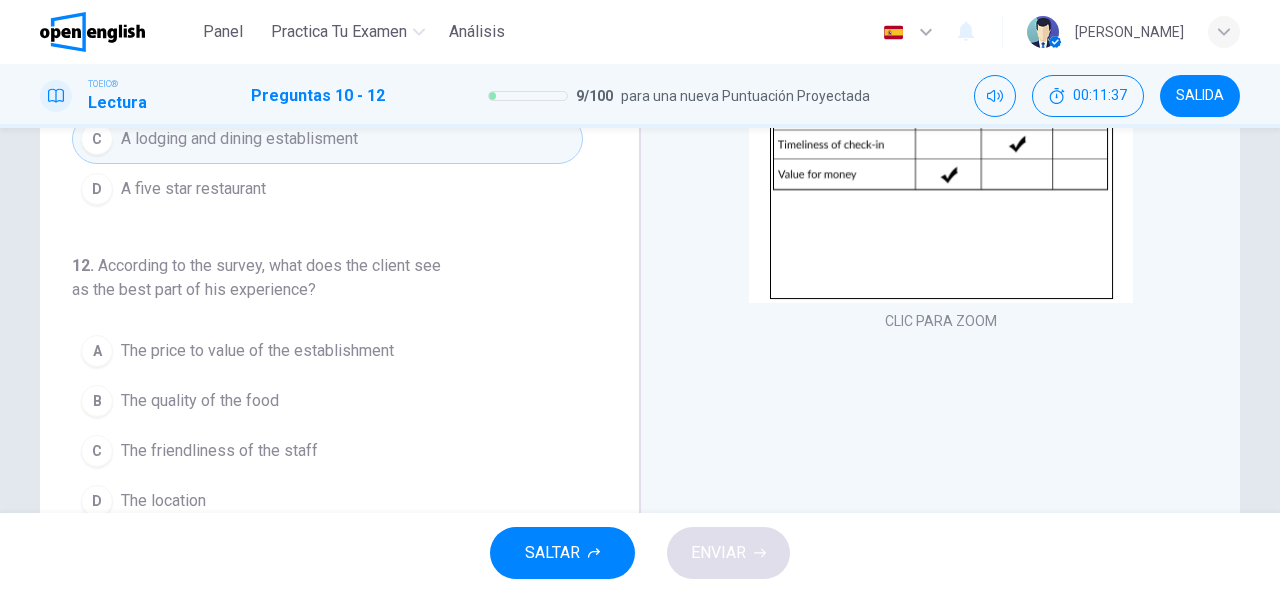 scroll, scrollTop: 320, scrollLeft: 0, axis: vertical 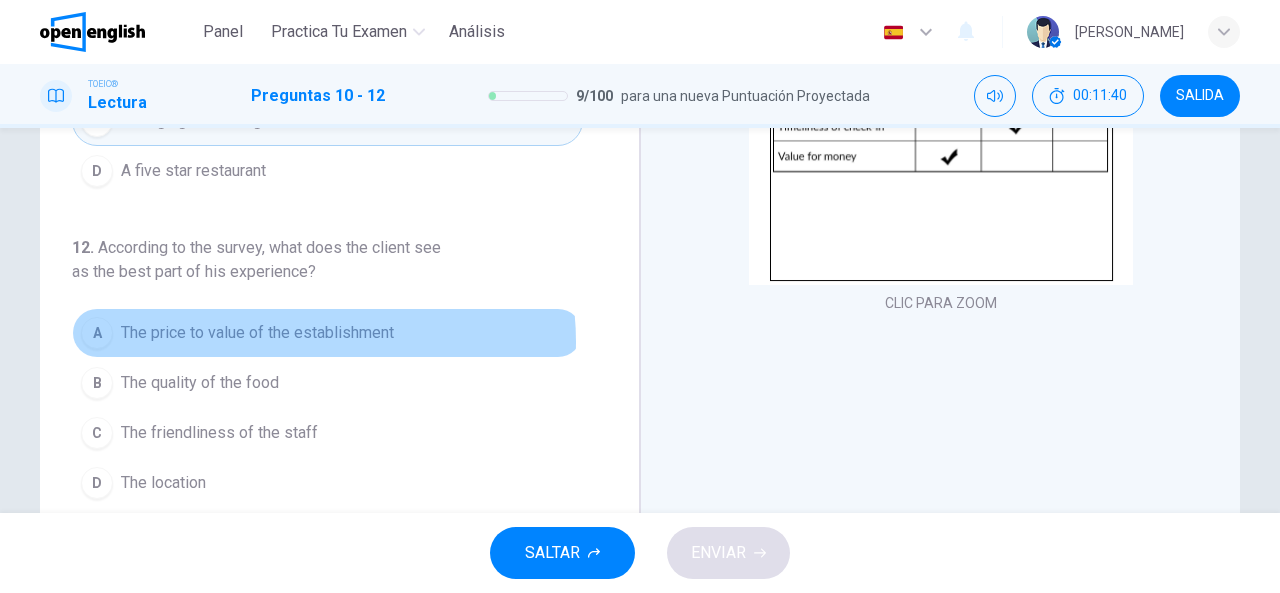 click on "The price to value of the establishment" at bounding box center (257, 333) 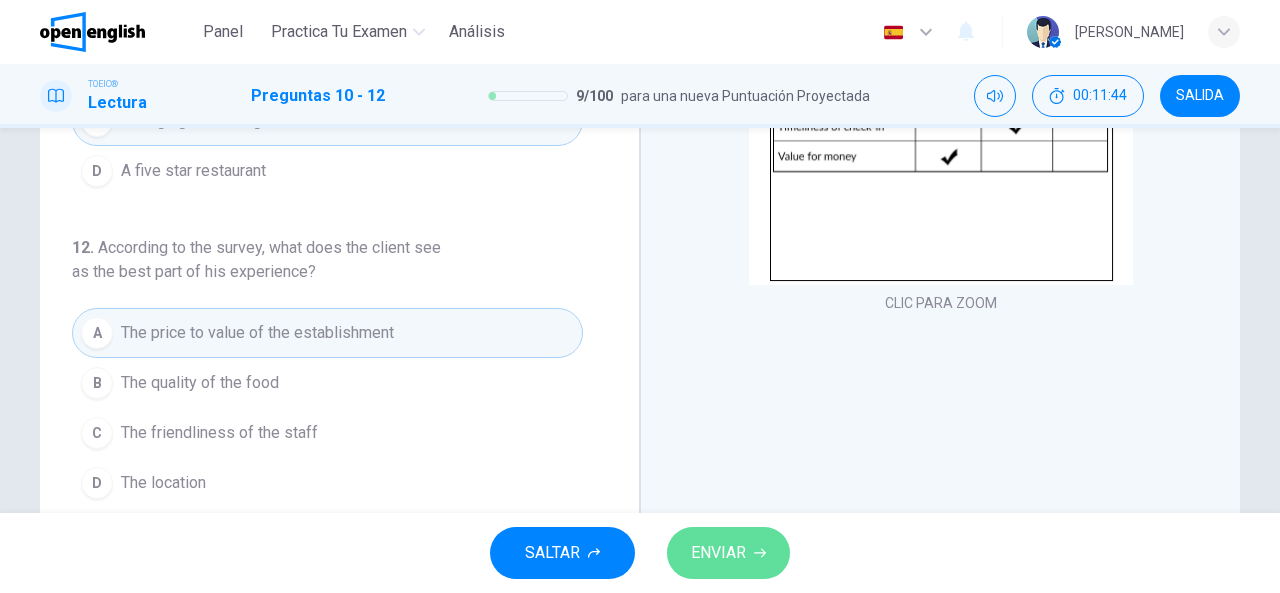 click on "ENVIAR" at bounding box center [728, 553] 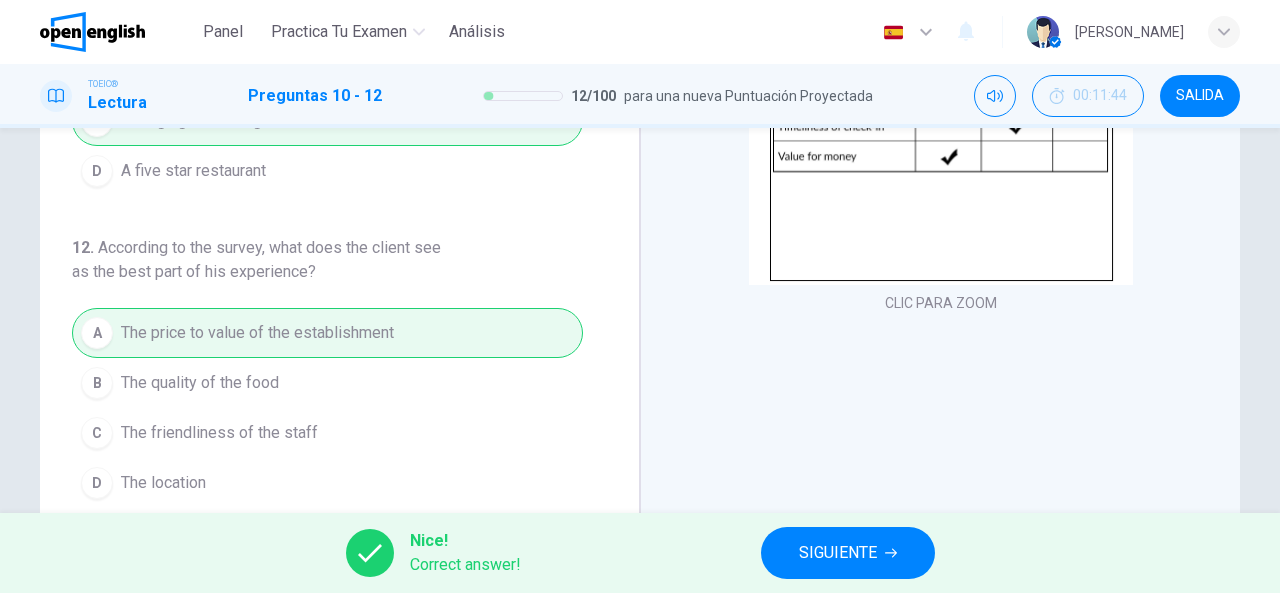click on "SIGUIENTE" at bounding box center [848, 553] 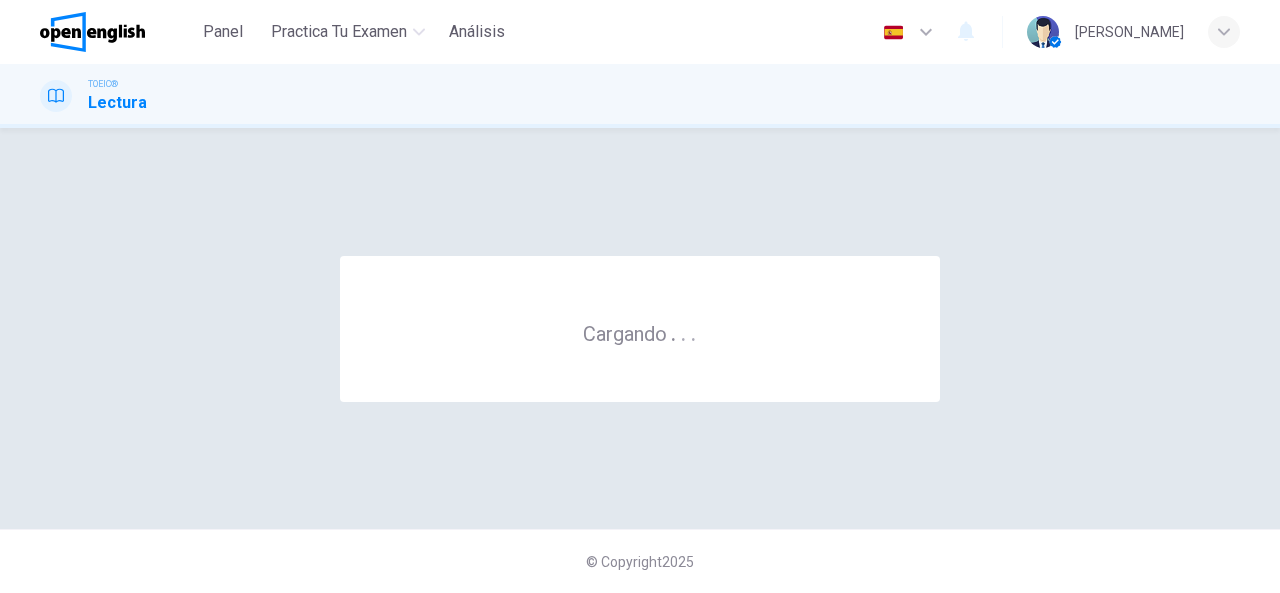 scroll, scrollTop: 0, scrollLeft: 0, axis: both 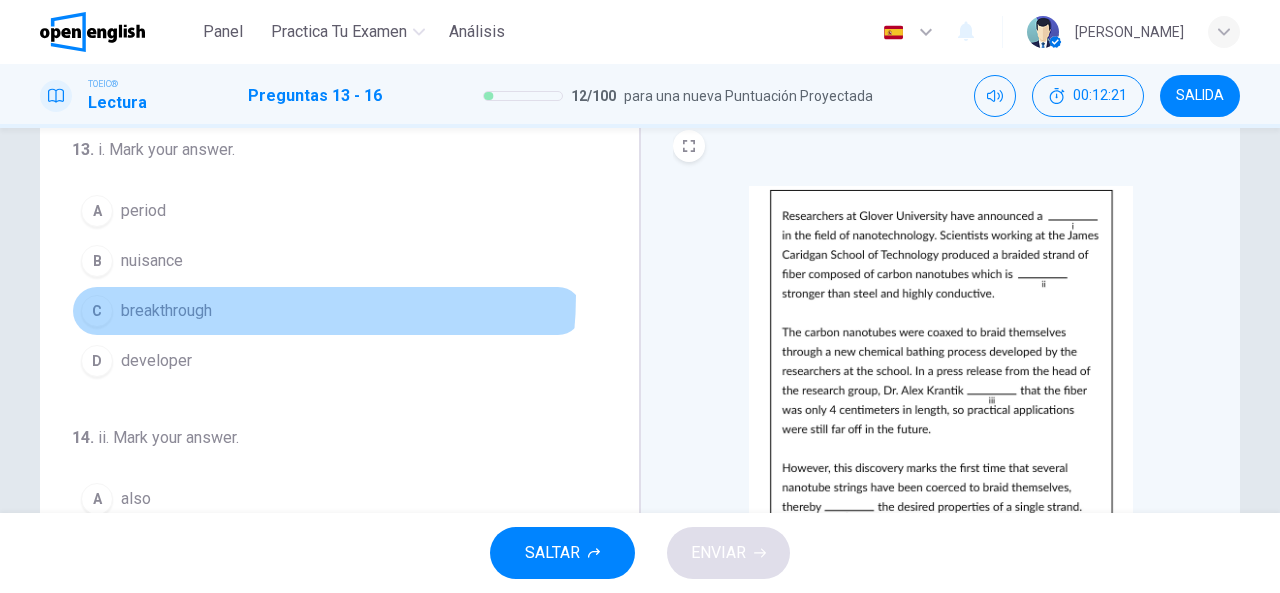 click on "C breakthrough" at bounding box center [327, 311] 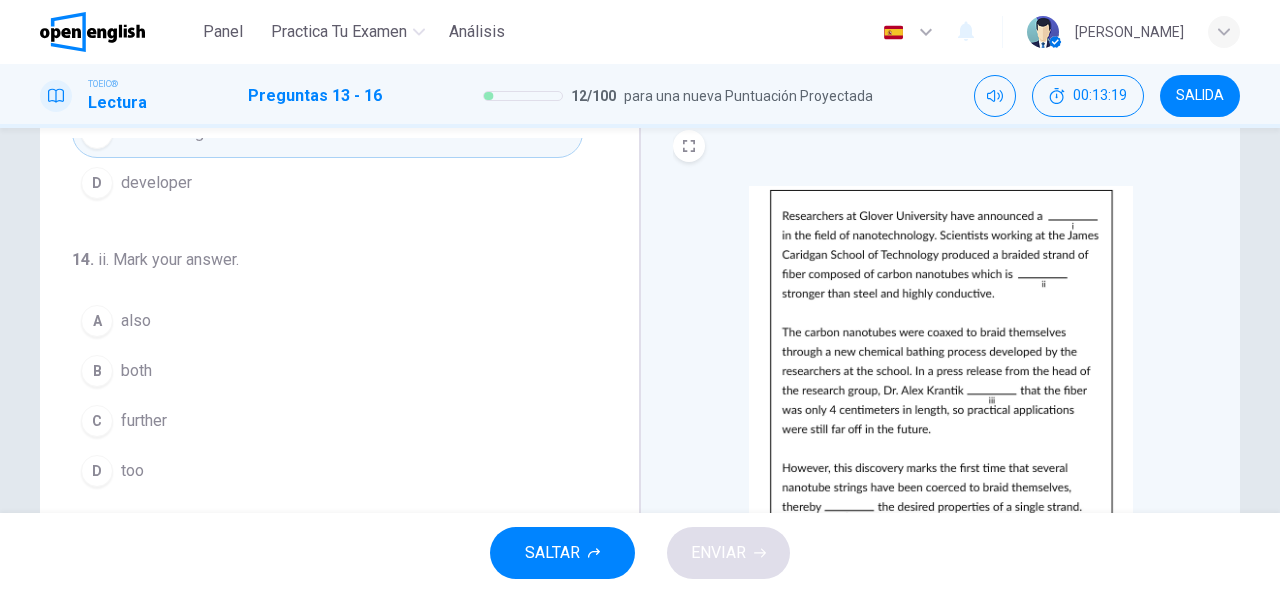 scroll, scrollTop: 176, scrollLeft: 0, axis: vertical 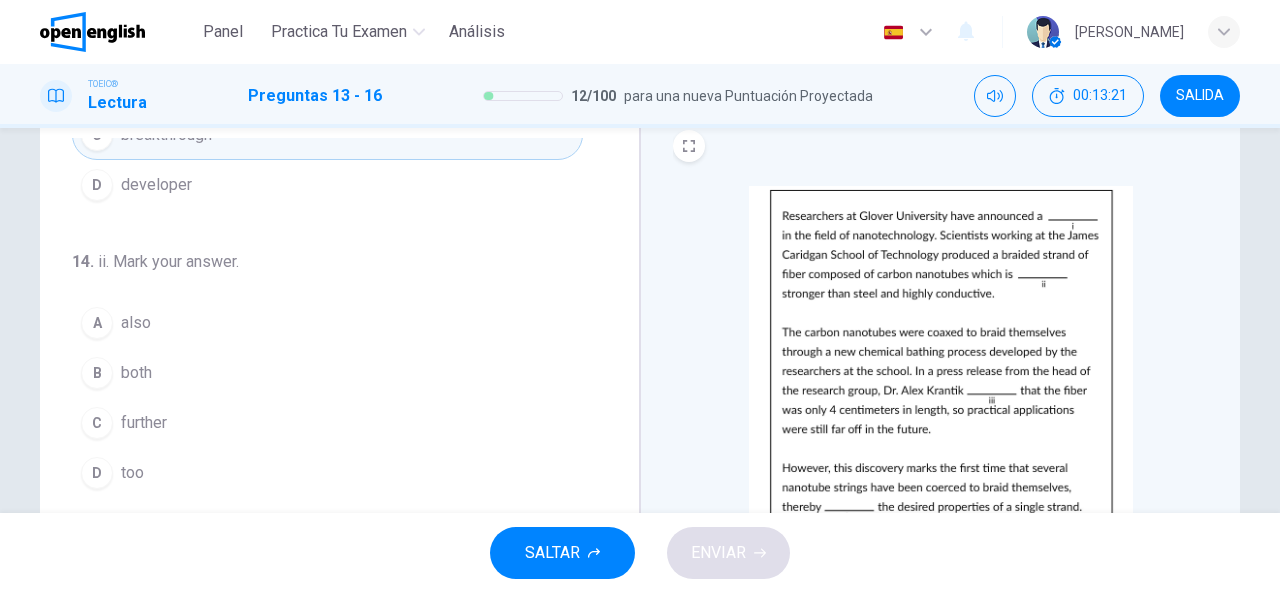 click on "further" at bounding box center (144, 423) 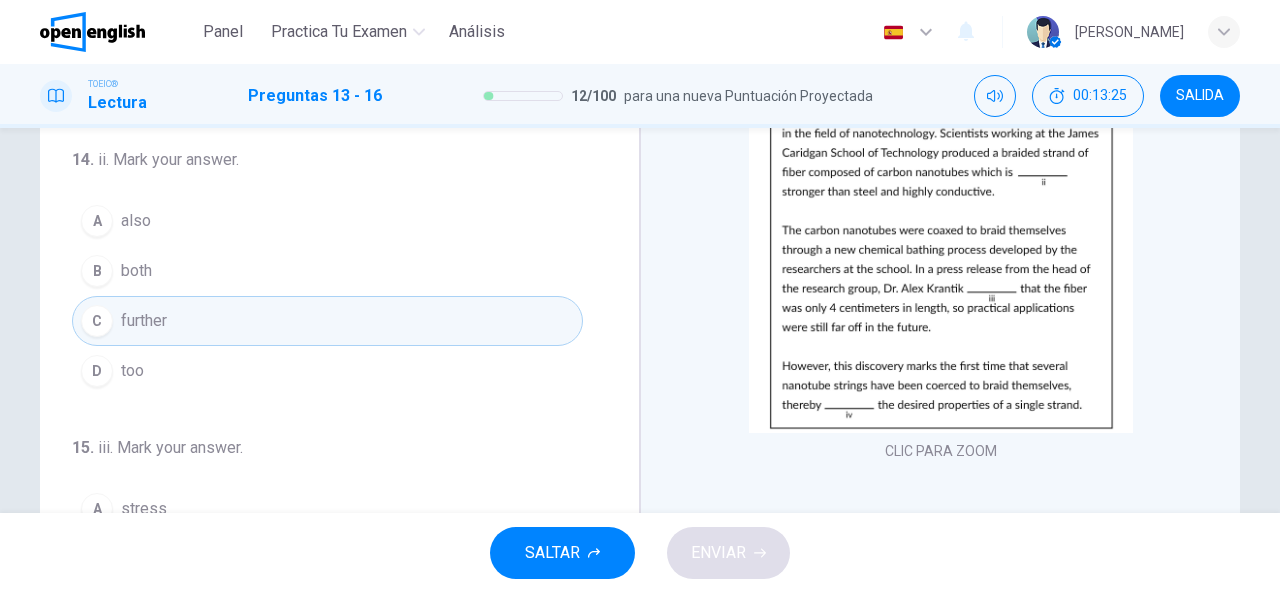 scroll, scrollTop: 180, scrollLeft: 0, axis: vertical 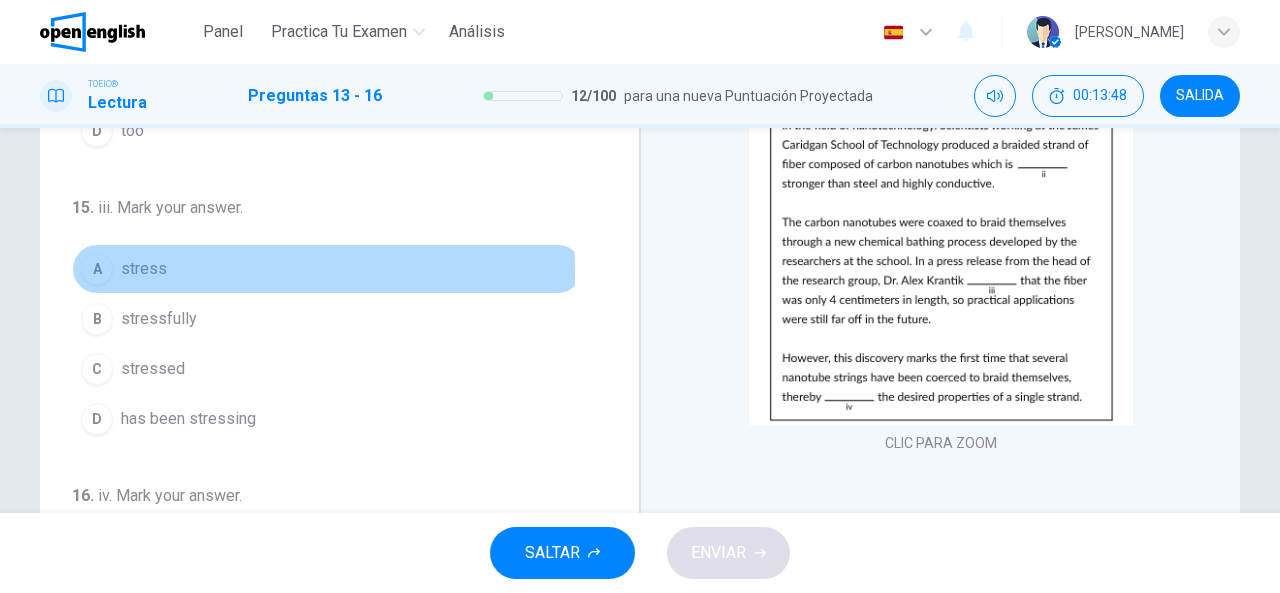 click on "stress" at bounding box center [144, 269] 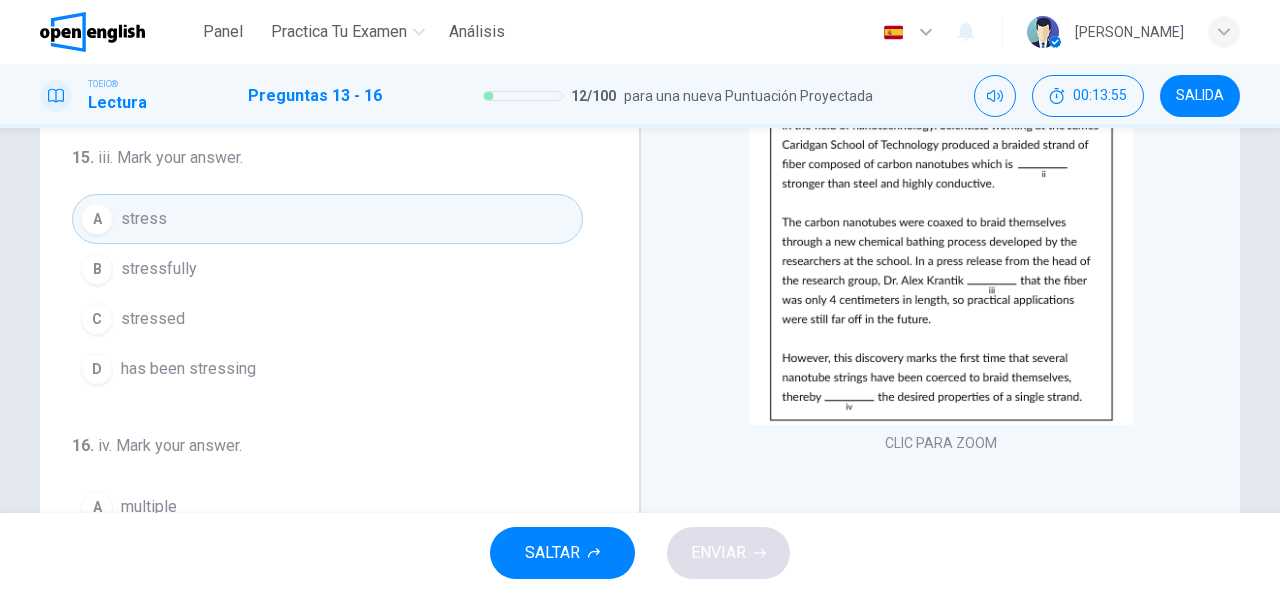 scroll, scrollTop: 490, scrollLeft: 0, axis: vertical 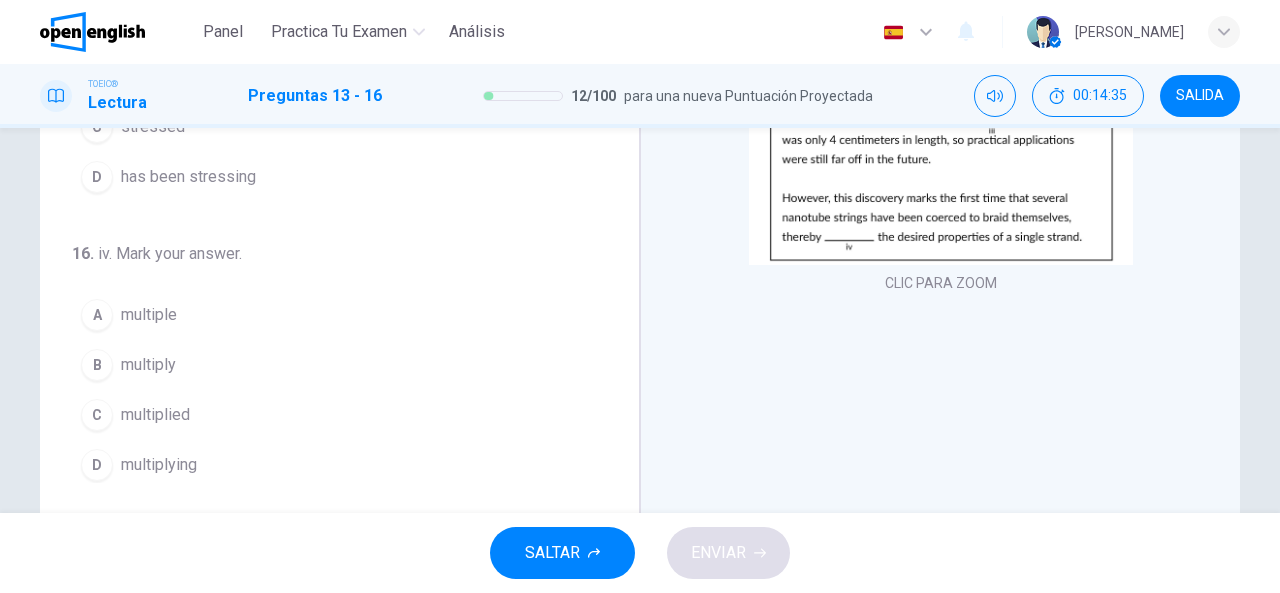 click on "multiple" at bounding box center (149, 315) 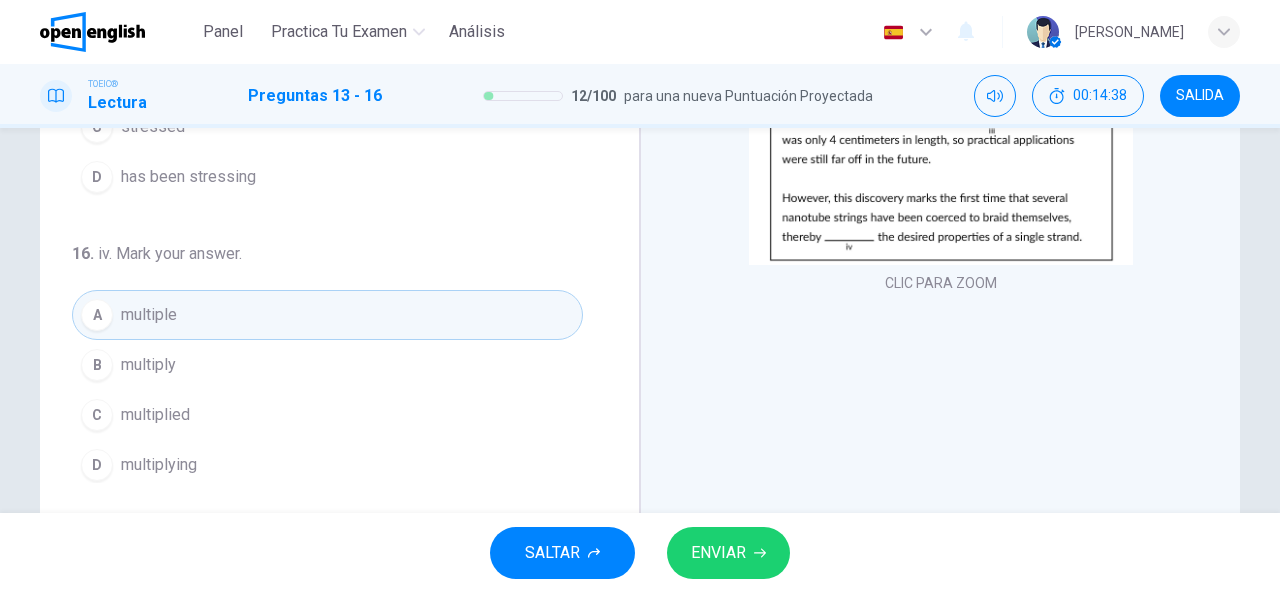 click on "multiplying" at bounding box center (159, 465) 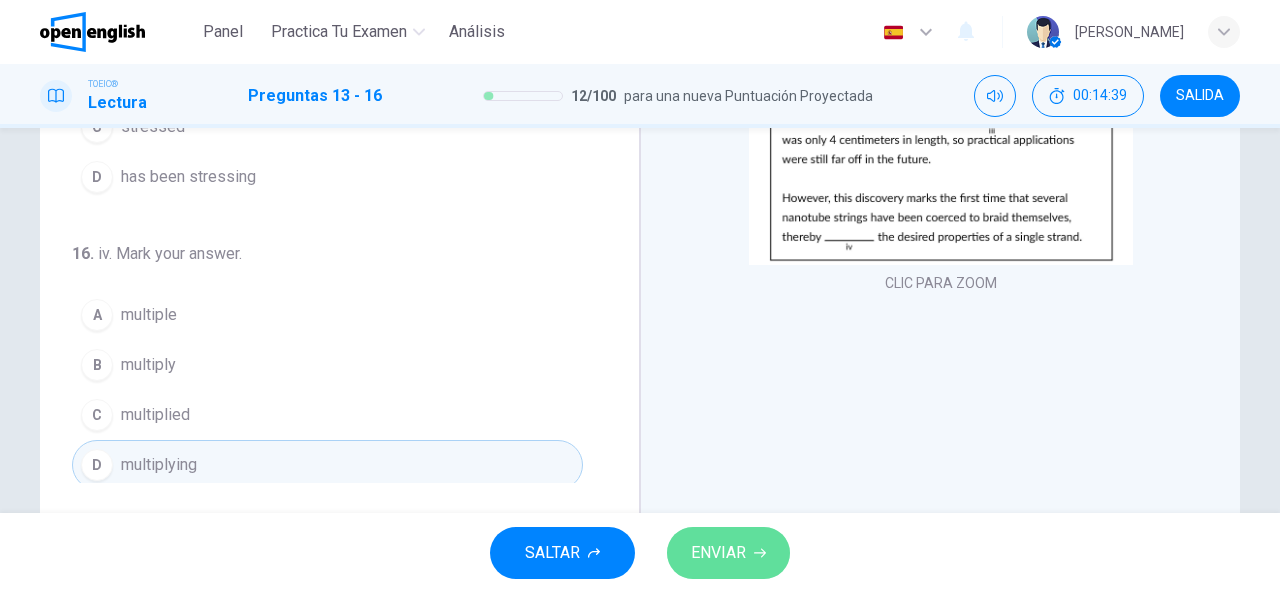 click on "ENVIAR" at bounding box center [718, 553] 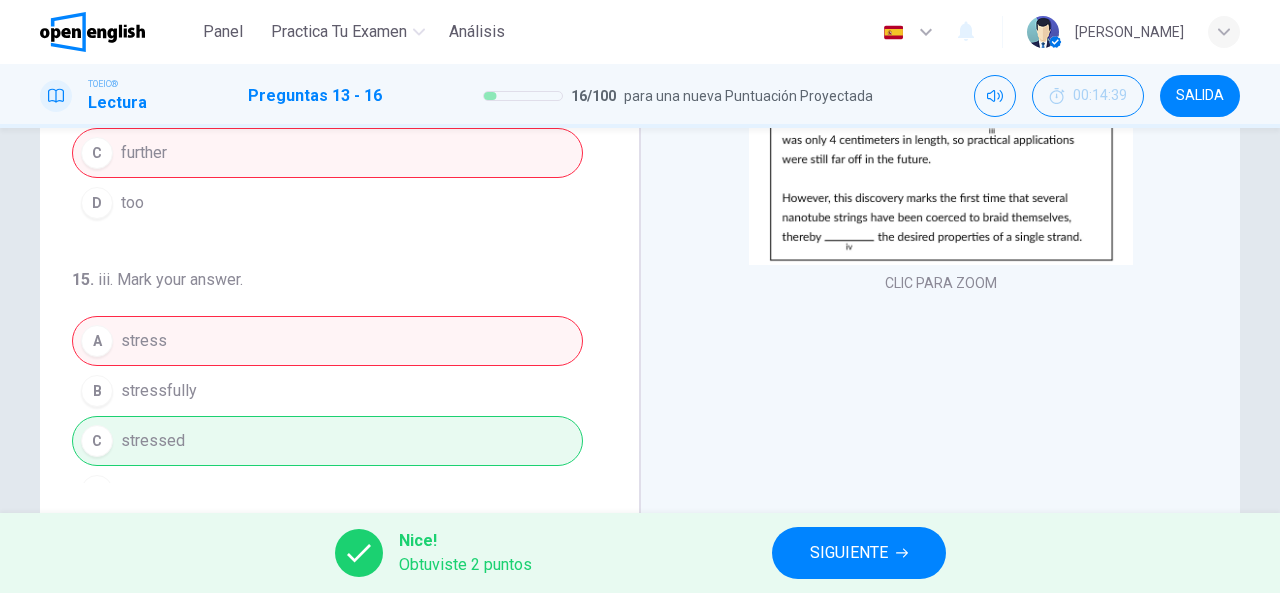 scroll, scrollTop: 174, scrollLeft: 0, axis: vertical 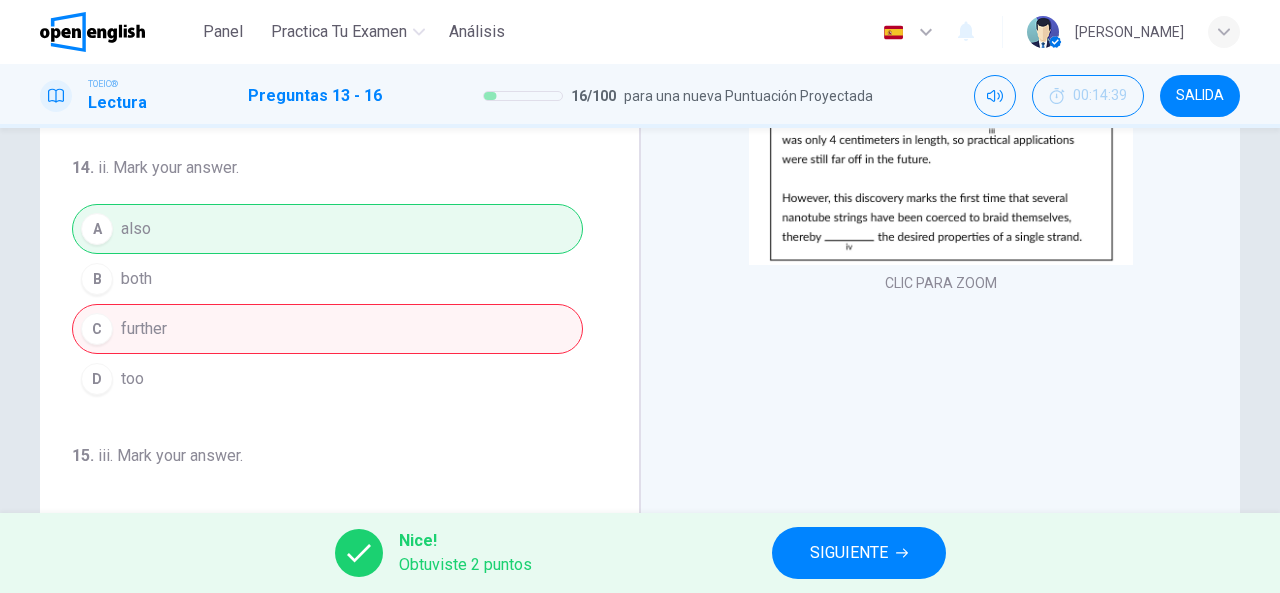 click on "SIGUIENTE" at bounding box center (849, 553) 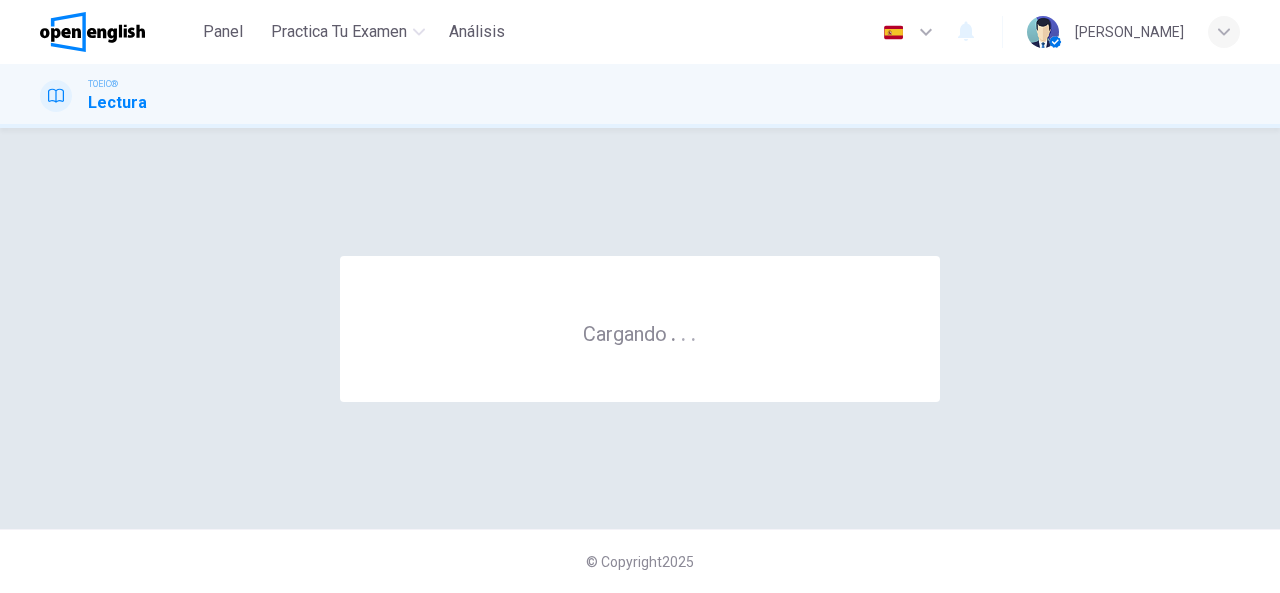 scroll, scrollTop: 0, scrollLeft: 0, axis: both 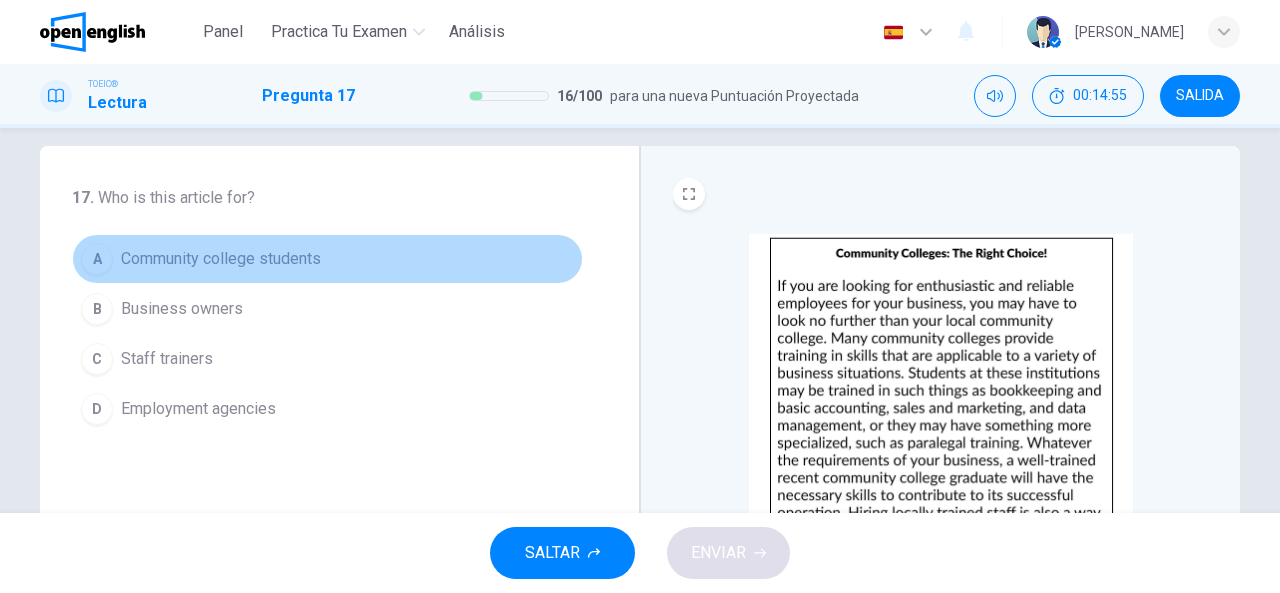 click on "Community college students" at bounding box center (221, 259) 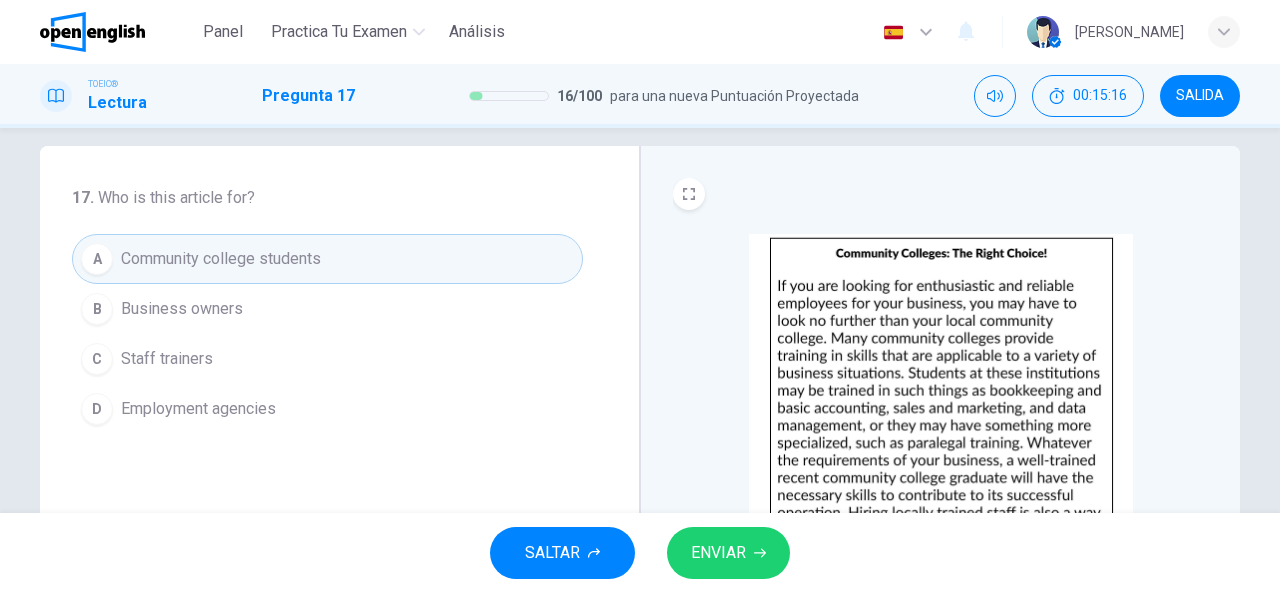 click on "Business owners" at bounding box center (182, 309) 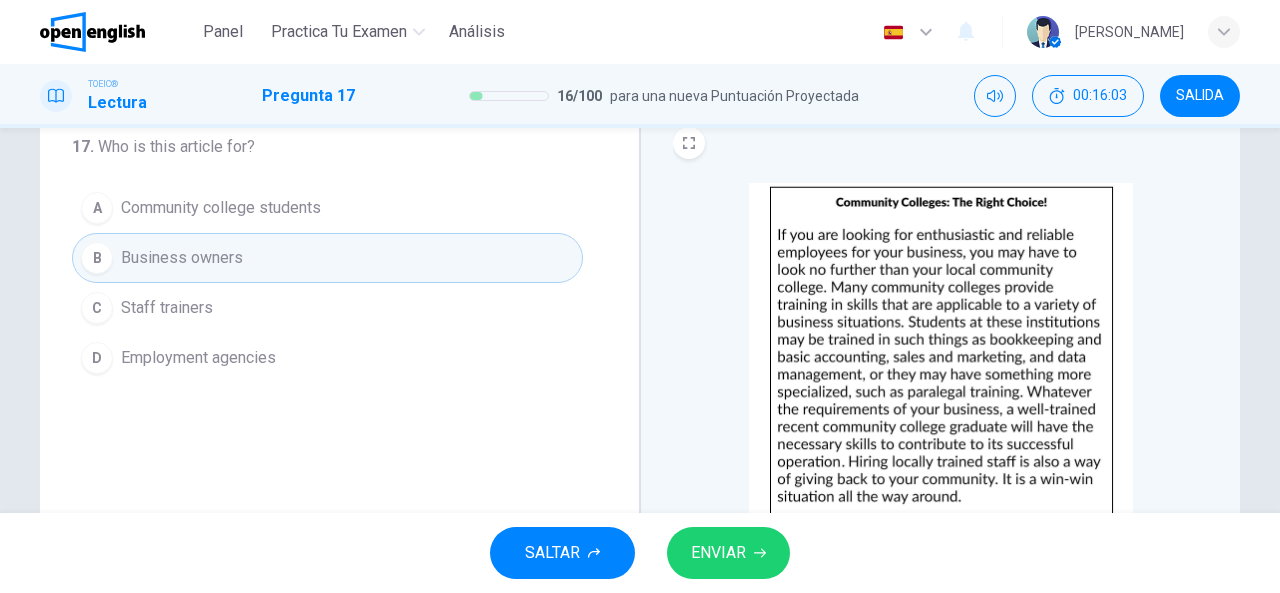 scroll, scrollTop: 89, scrollLeft: 0, axis: vertical 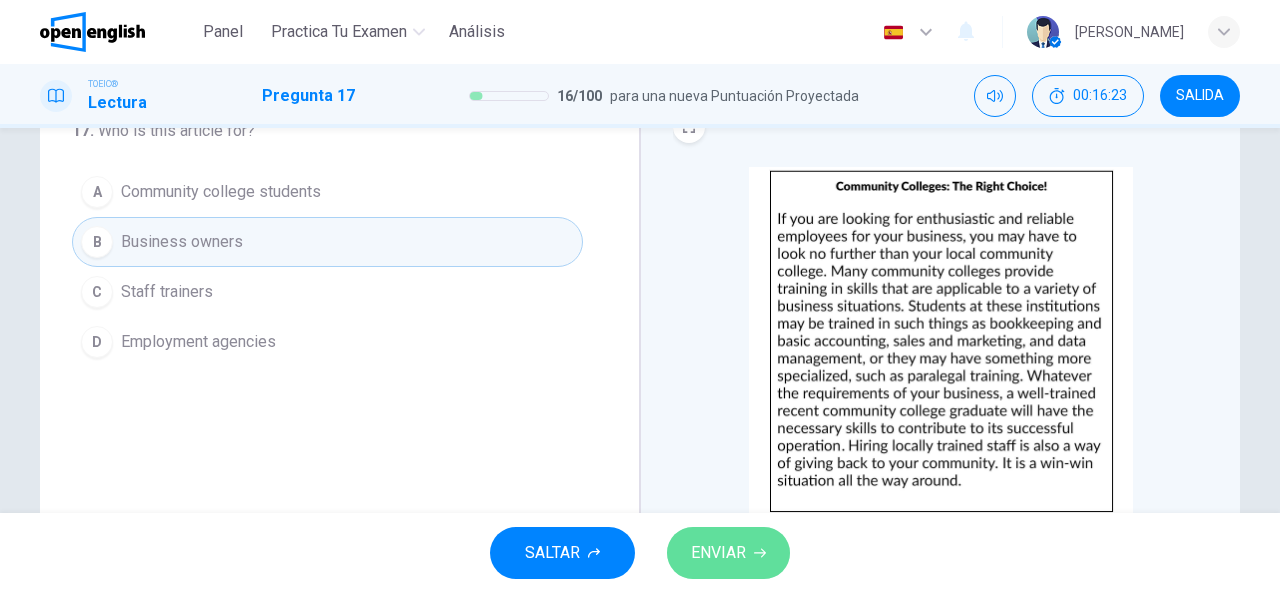 click on "ENVIAR" at bounding box center [728, 553] 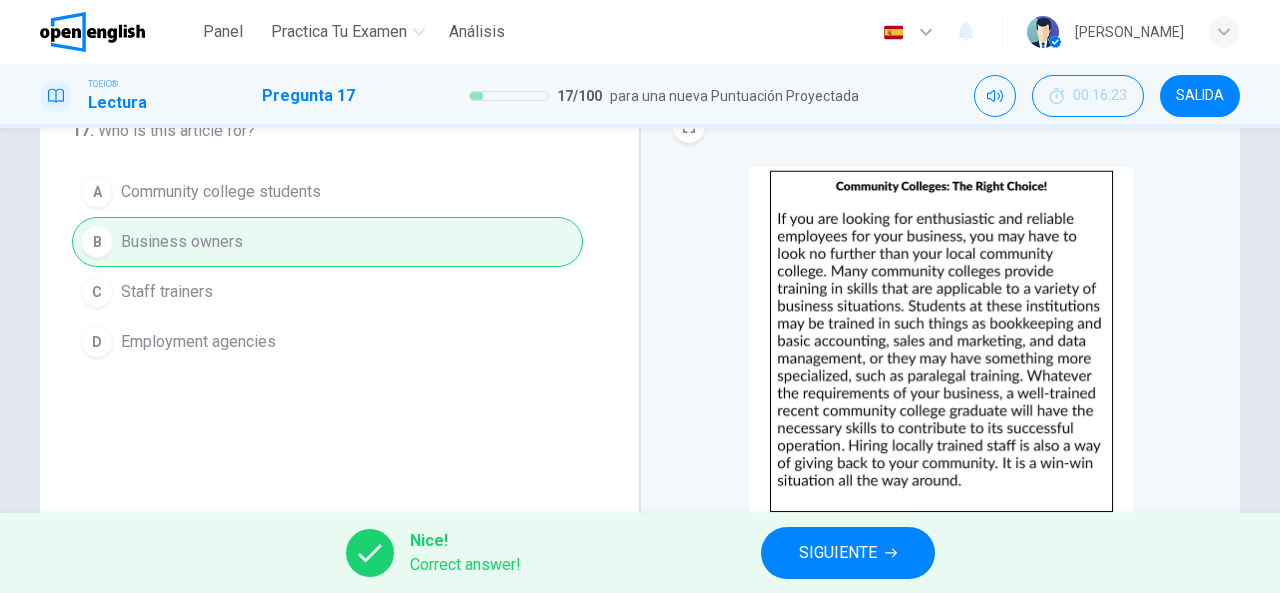 click on "SIGUIENTE" at bounding box center [848, 553] 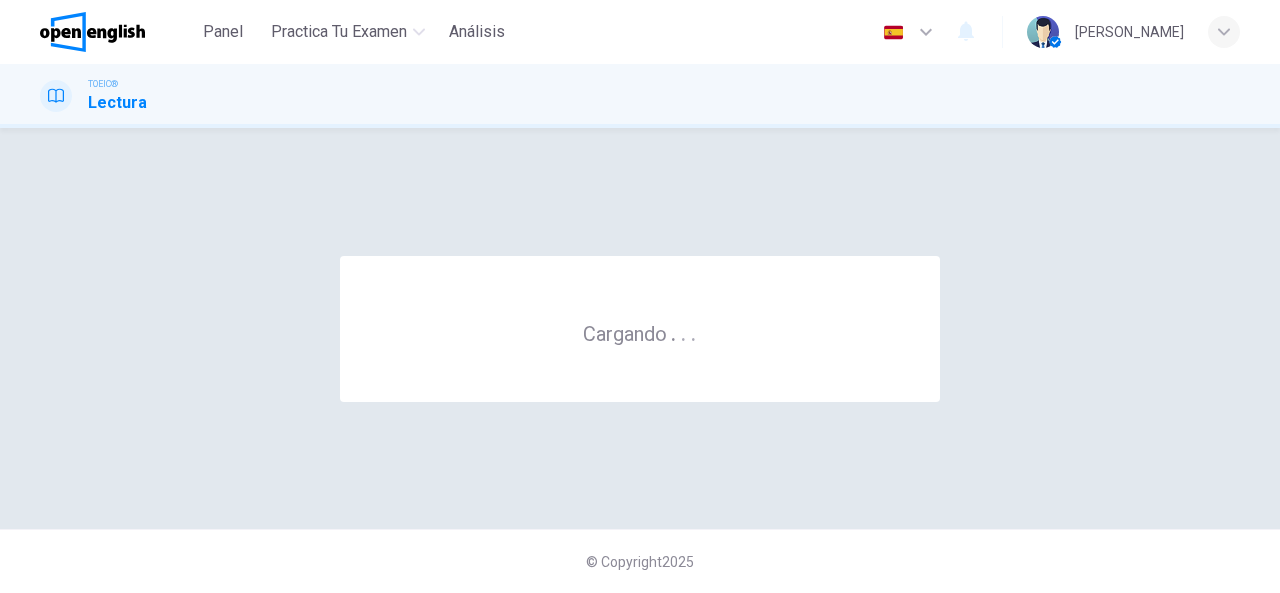 scroll, scrollTop: 0, scrollLeft: 0, axis: both 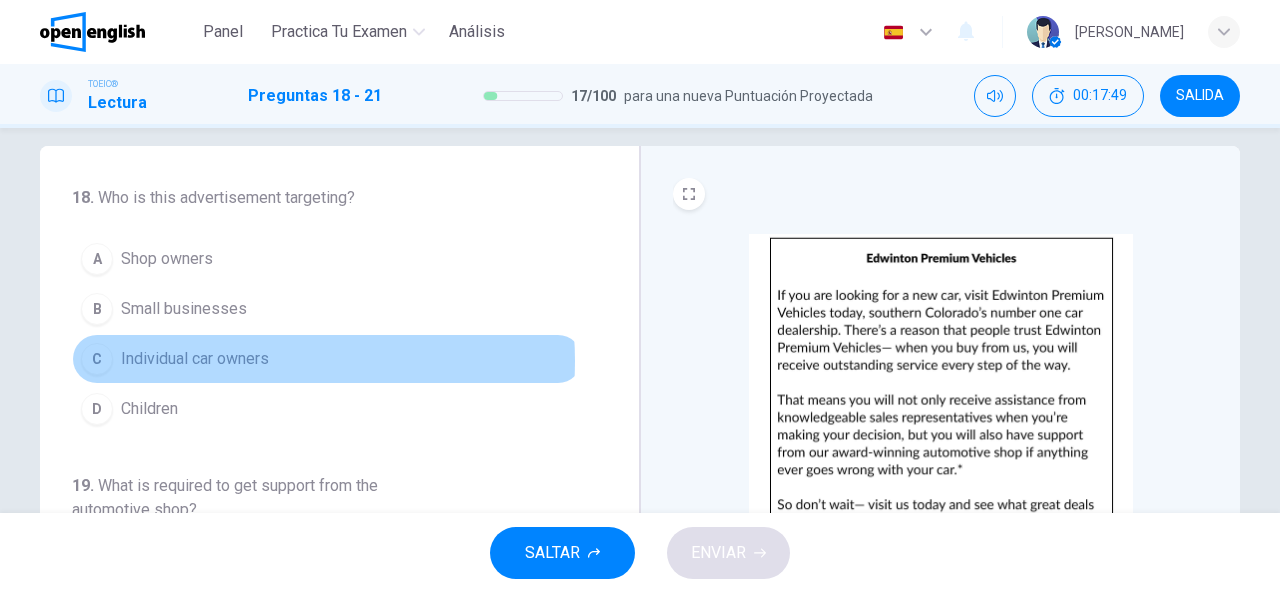 click on "Individual car owners" at bounding box center [195, 359] 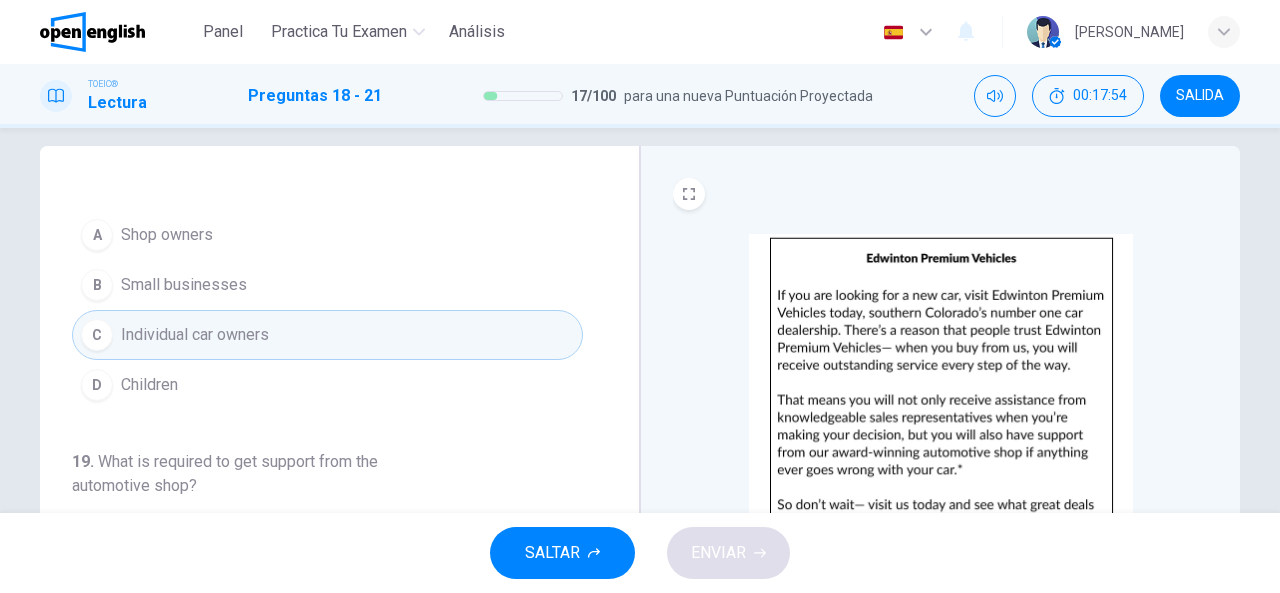 scroll, scrollTop: 17, scrollLeft: 0, axis: vertical 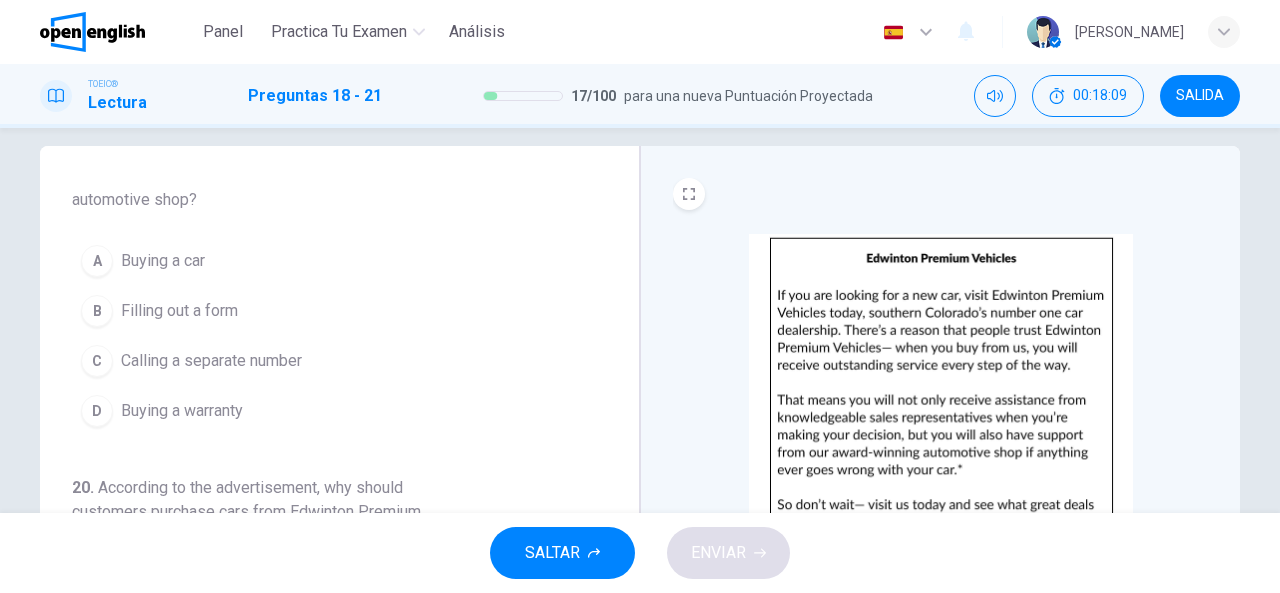 click on "A Buying a car" at bounding box center [327, 261] 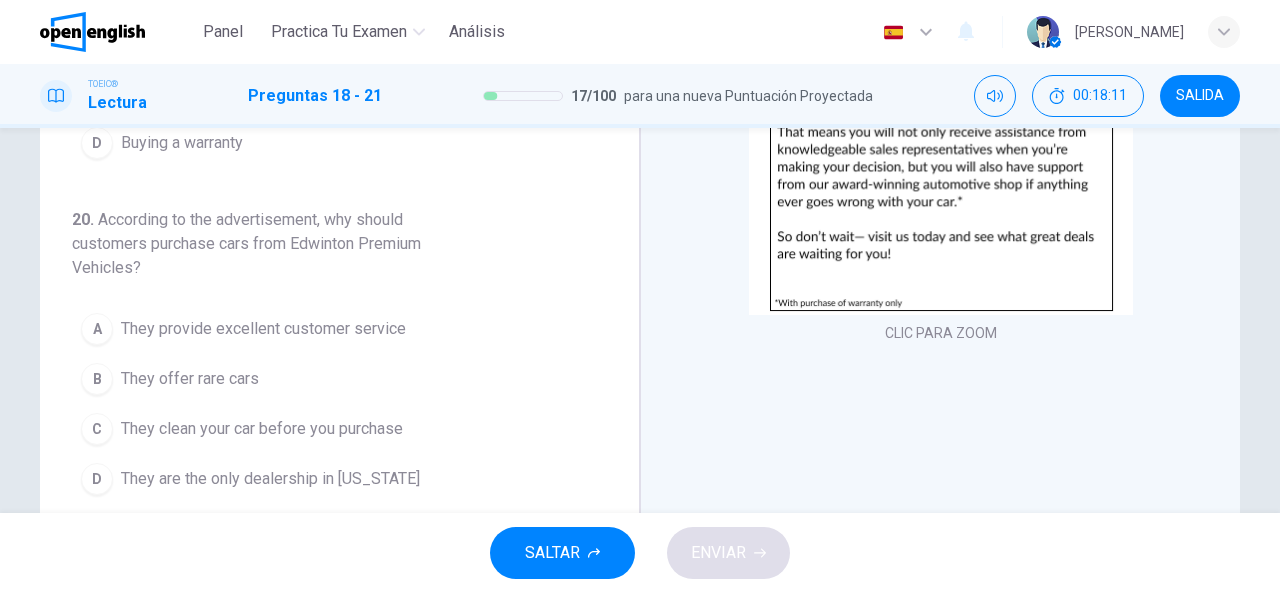 scroll, scrollTop: 292, scrollLeft: 0, axis: vertical 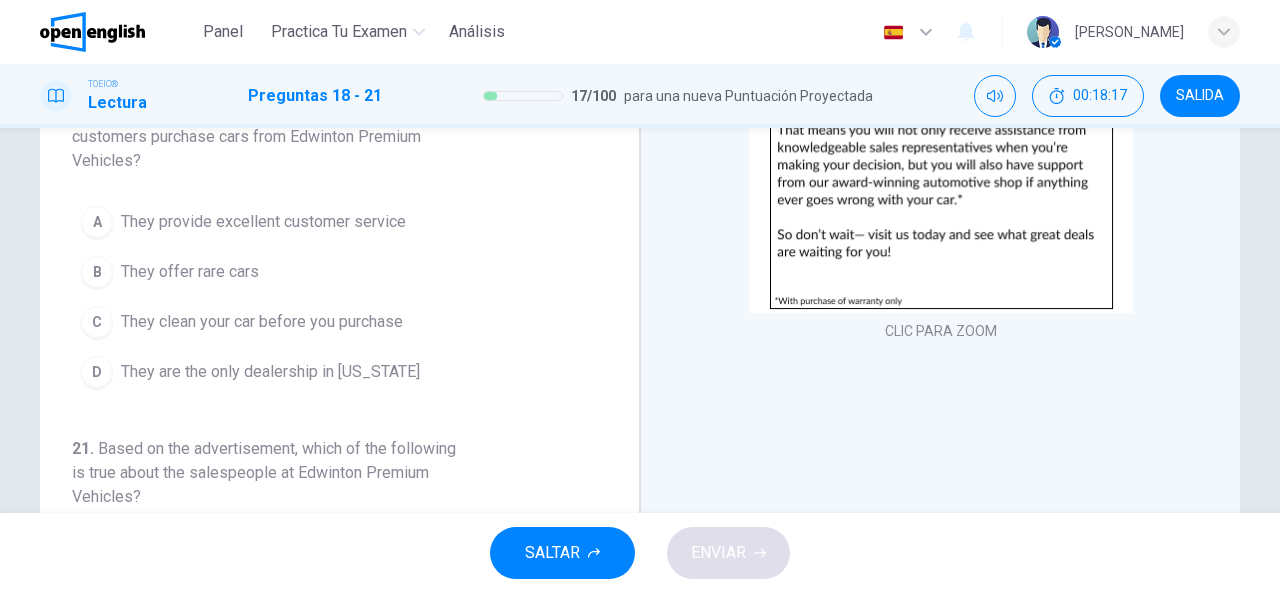 click on "They provide excellent customer service" at bounding box center [263, 222] 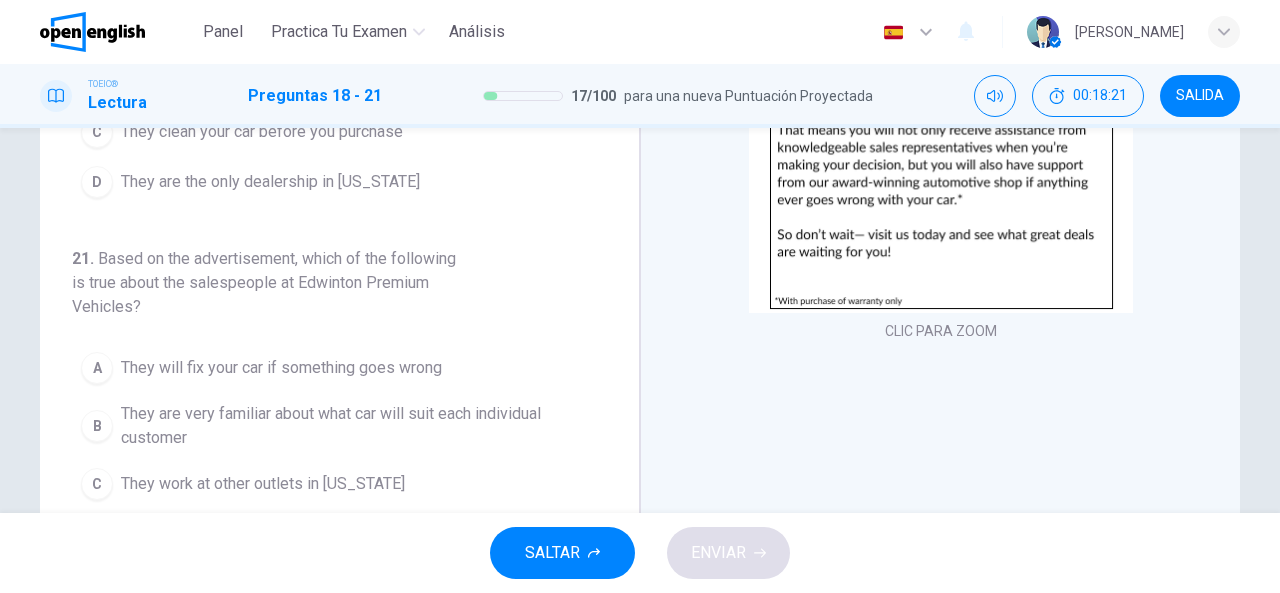 scroll, scrollTop: 626, scrollLeft: 0, axis: vertical 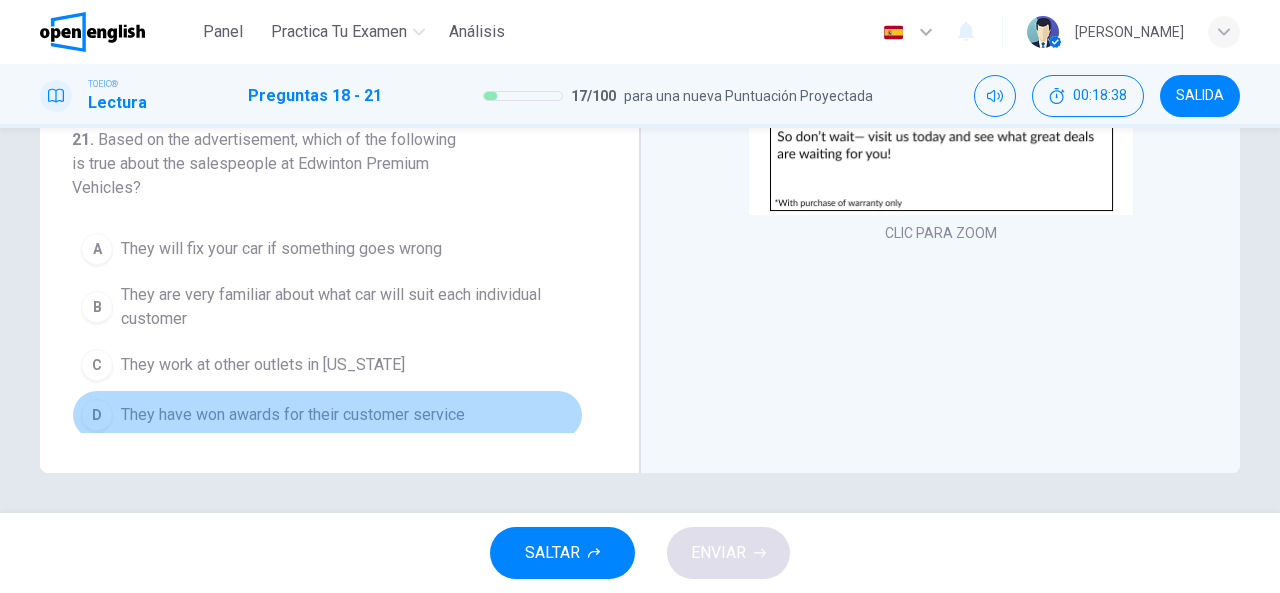 click on "They have won awards for their customer service" at bounding box center [293, 415] 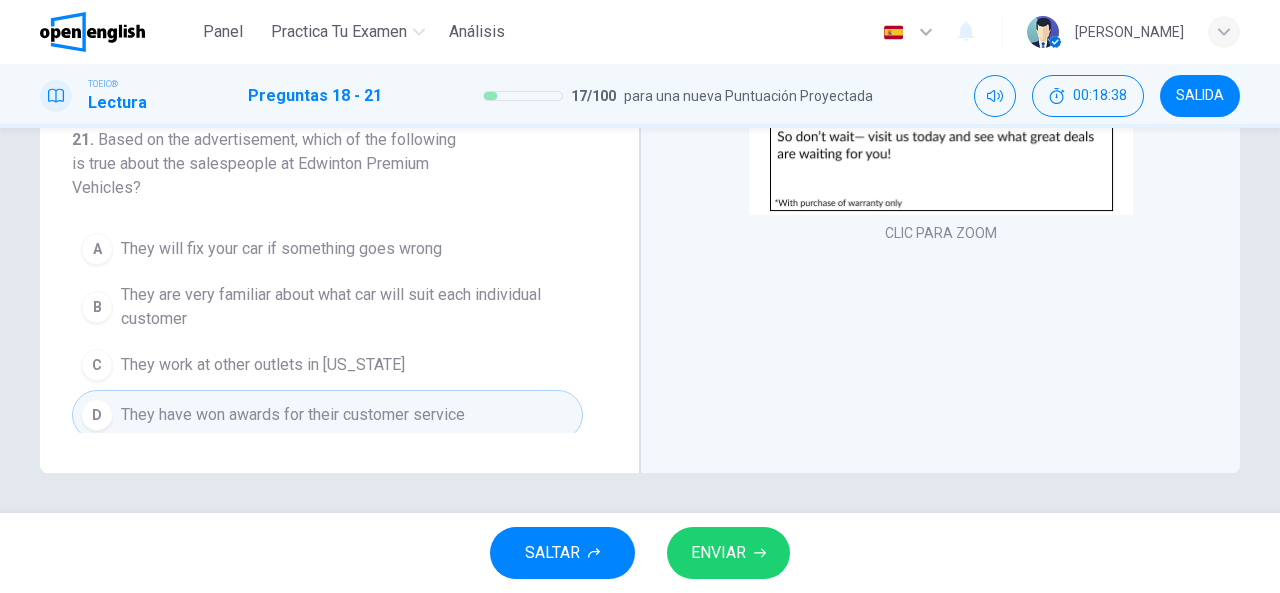 click on "ENVIAR" at bounding box center (728, 553) 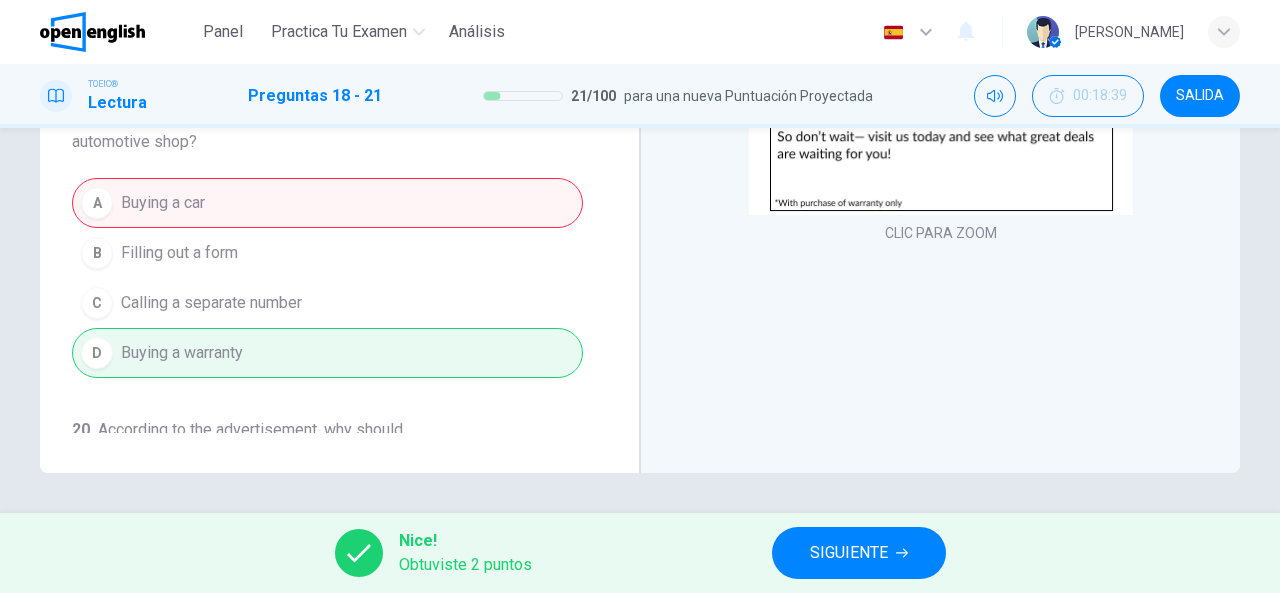 scroll, scrollTop: 0, scrollLeft: 0, axis: both 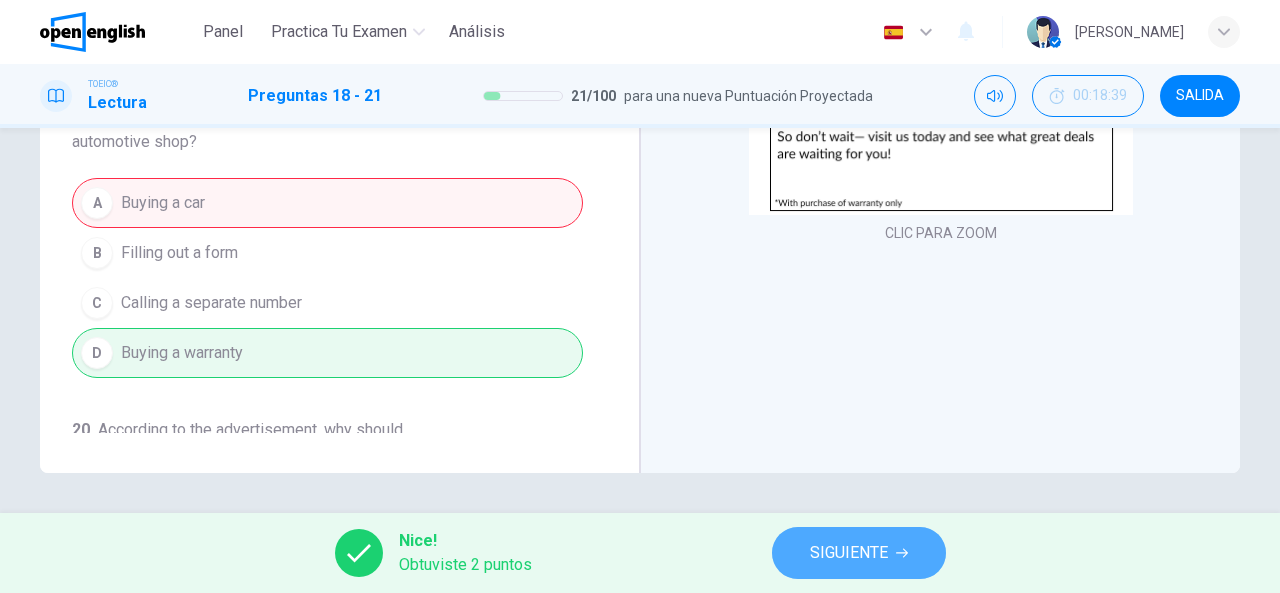 click on "SIGUIENTE" at bounding box center (849, 553) 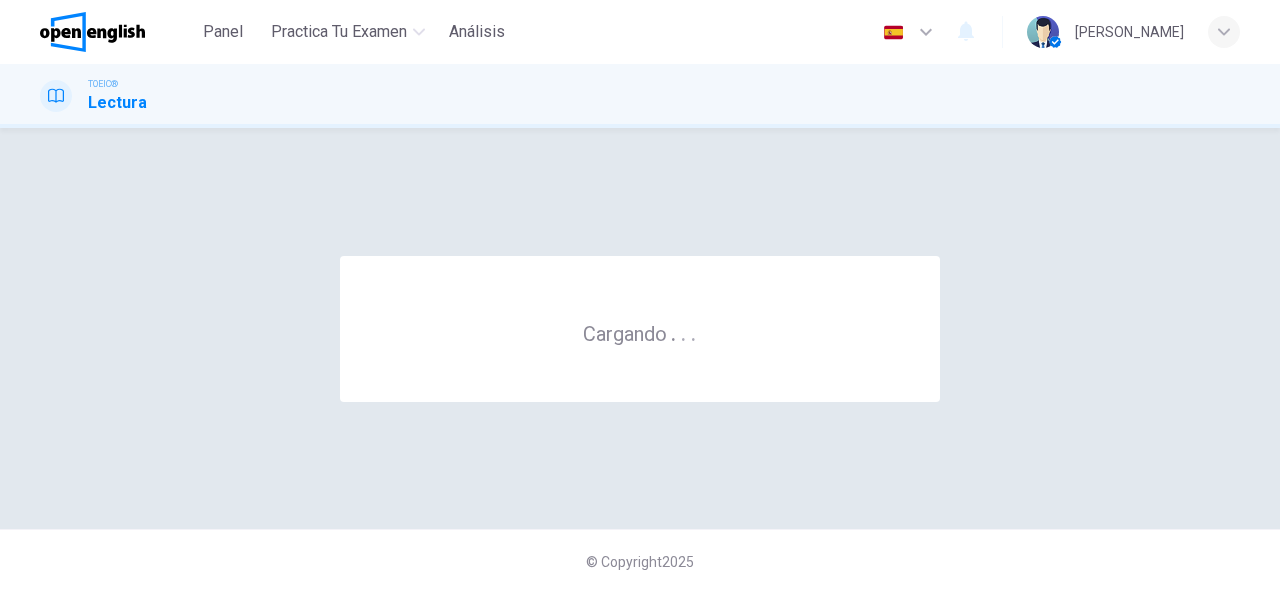 scroll, scrollTop: 0, scrollLeft: 0, axis: both 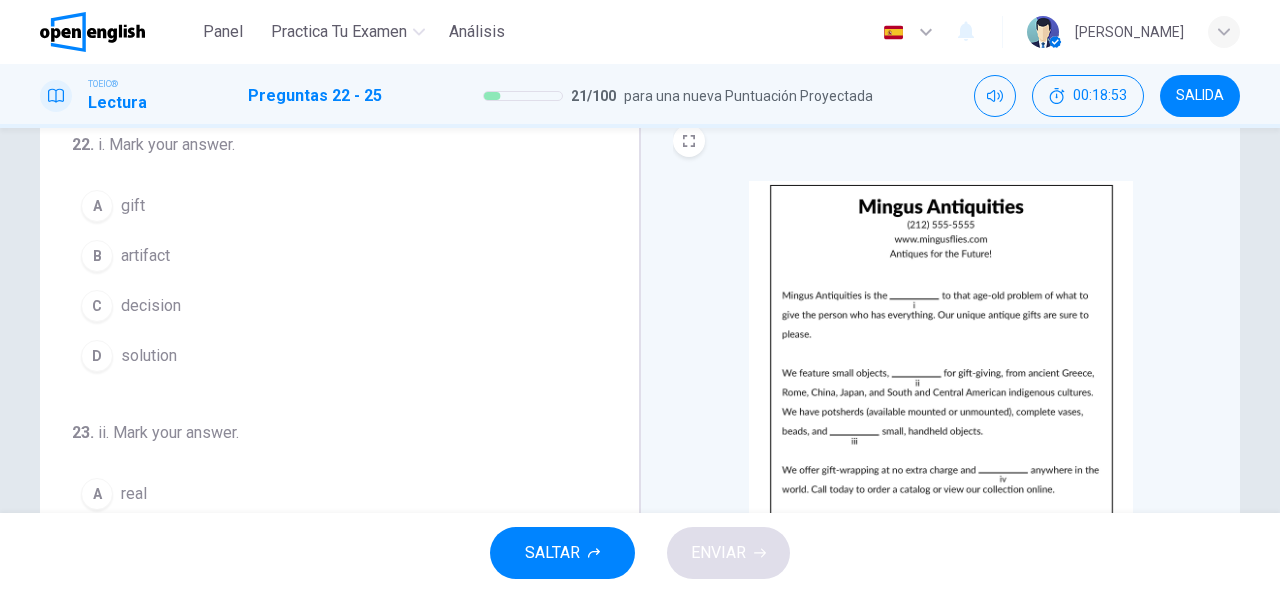 click on "SALIDA" at bounding box center (1200, 96) 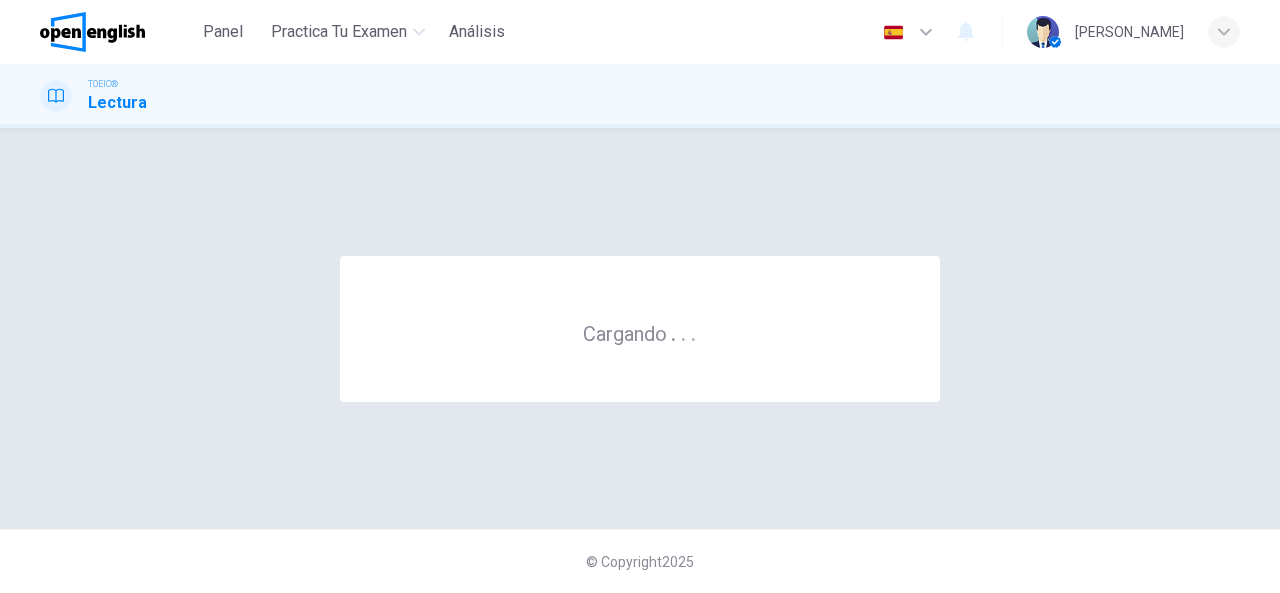 scroll, scrollTop: 0, scrollLeft: 0, axis: both 